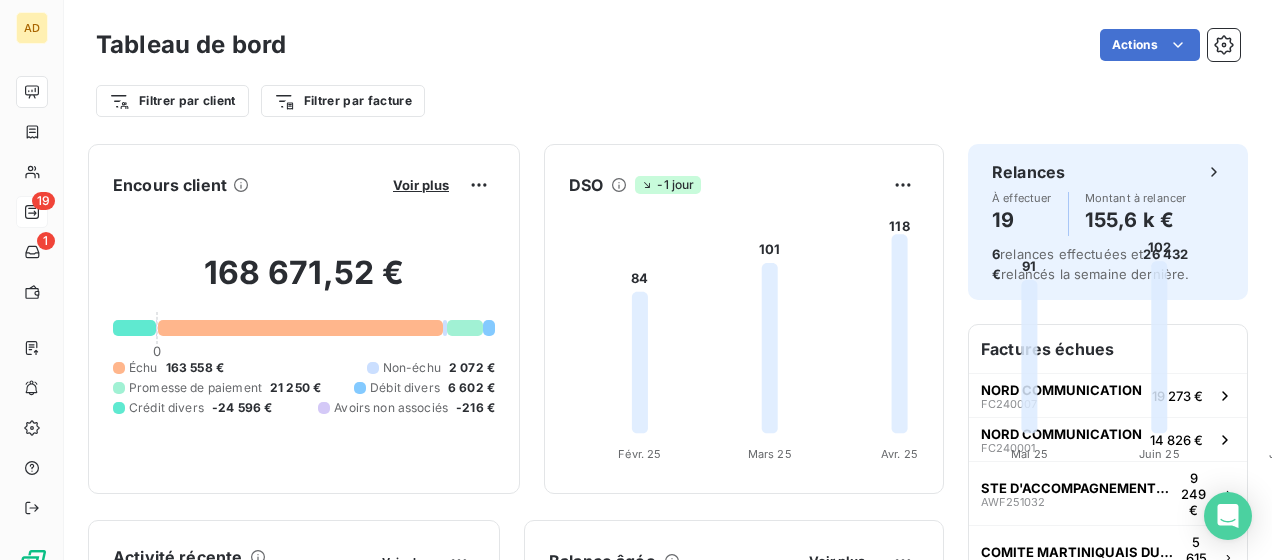 scroll, scrollTop: 0, scrollLeft: 0, axis: both 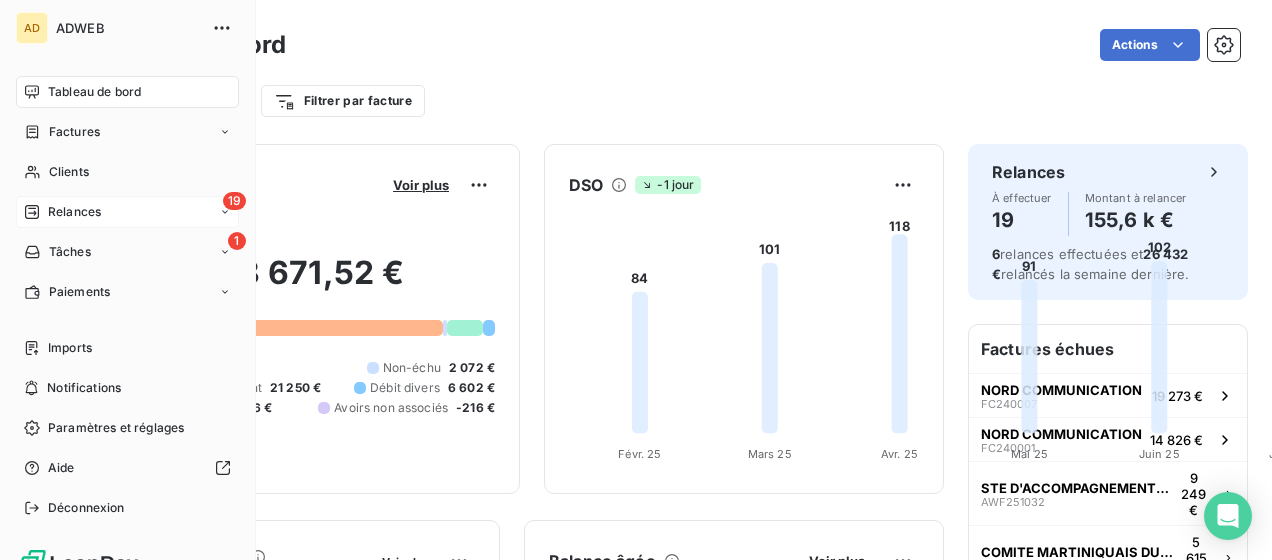click on "19 Relances" at bounding box center (127, 212) 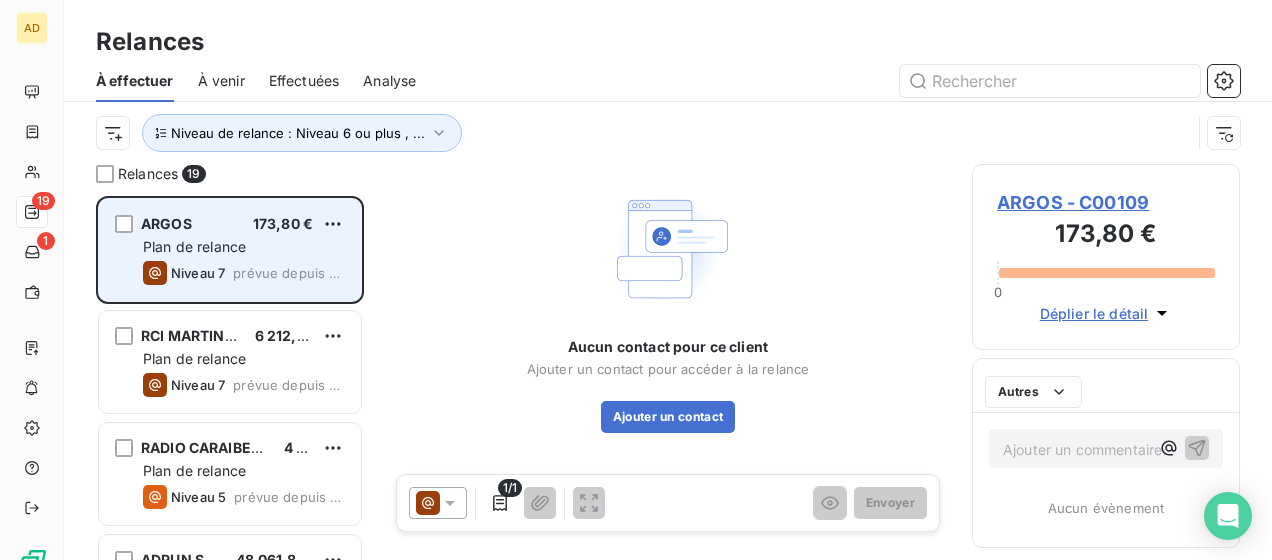 scroll, scrollTop: 16, scrollLeft: 16, axis: both 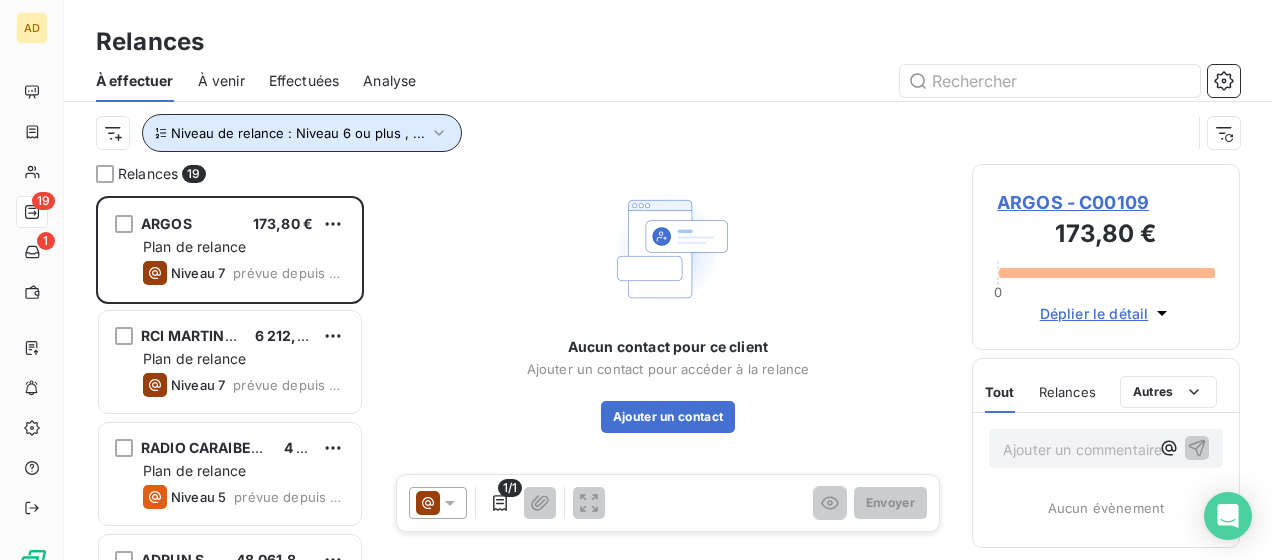 click on "Niveau de relance : Niveau 6 ou plus , ..." at bounding box center (298, 133) 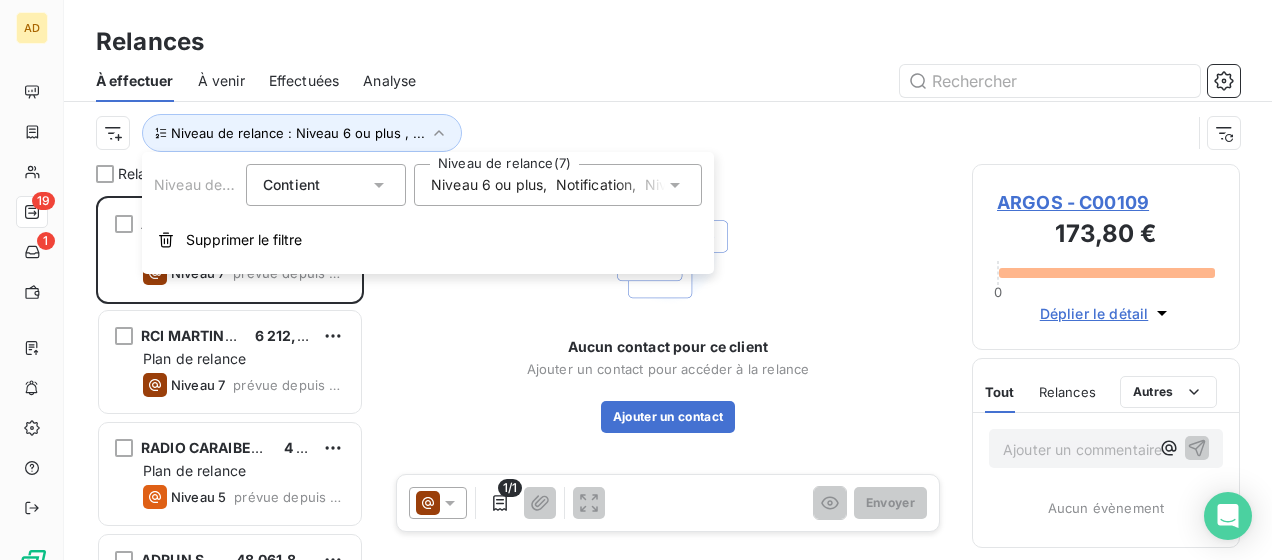 click at bounding box center (675, 185) 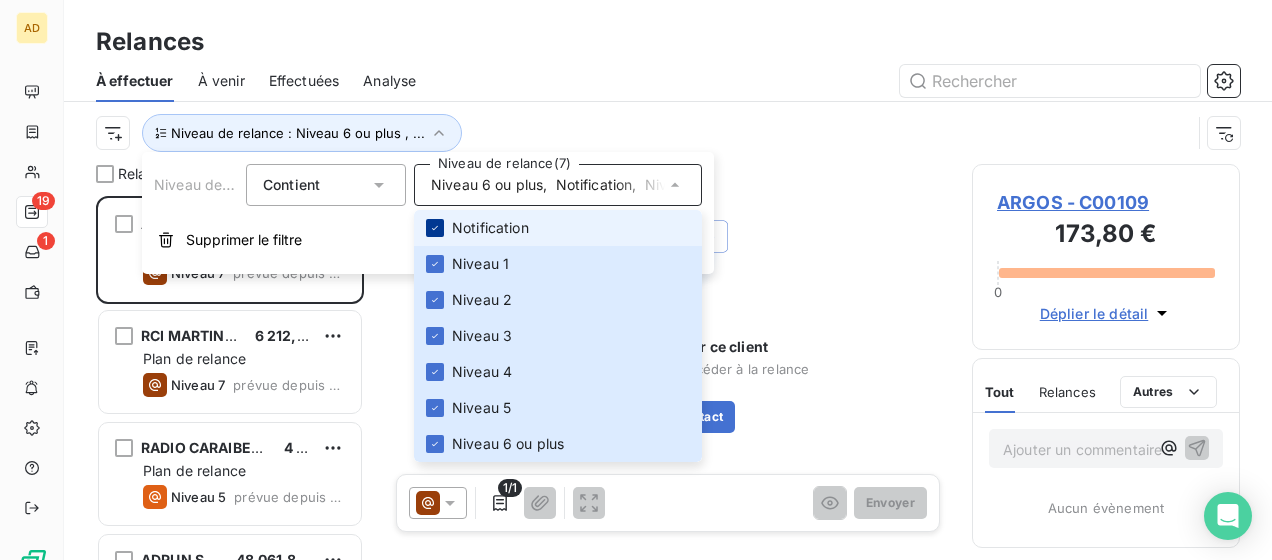 click at bounding box center (435, 228) 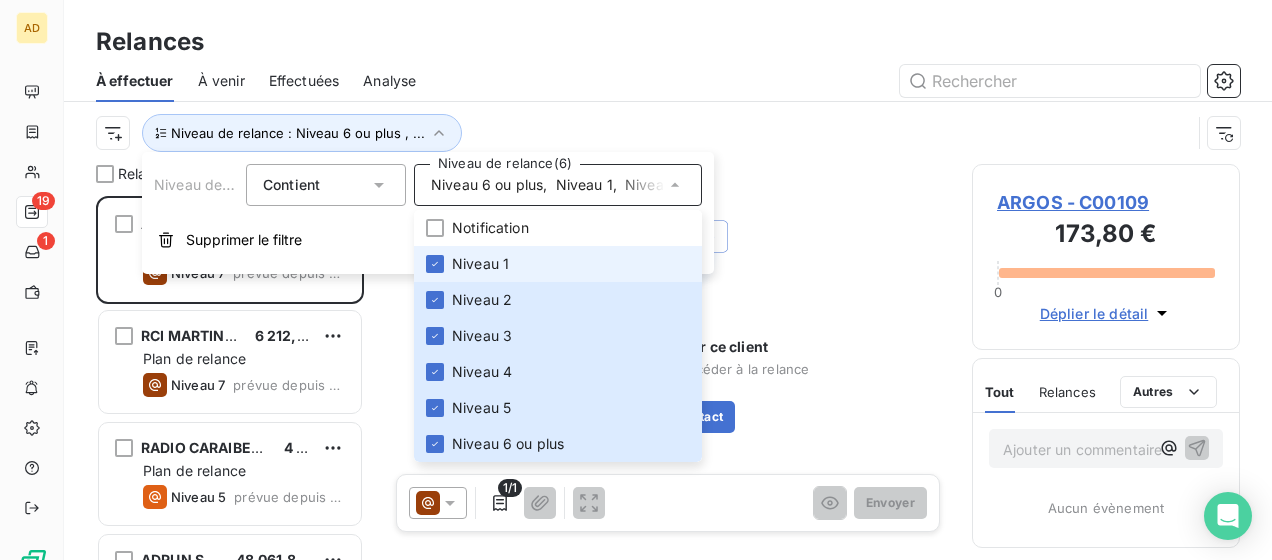 scroll, scrollTop: 16, scrollLeft: 16, axis: both 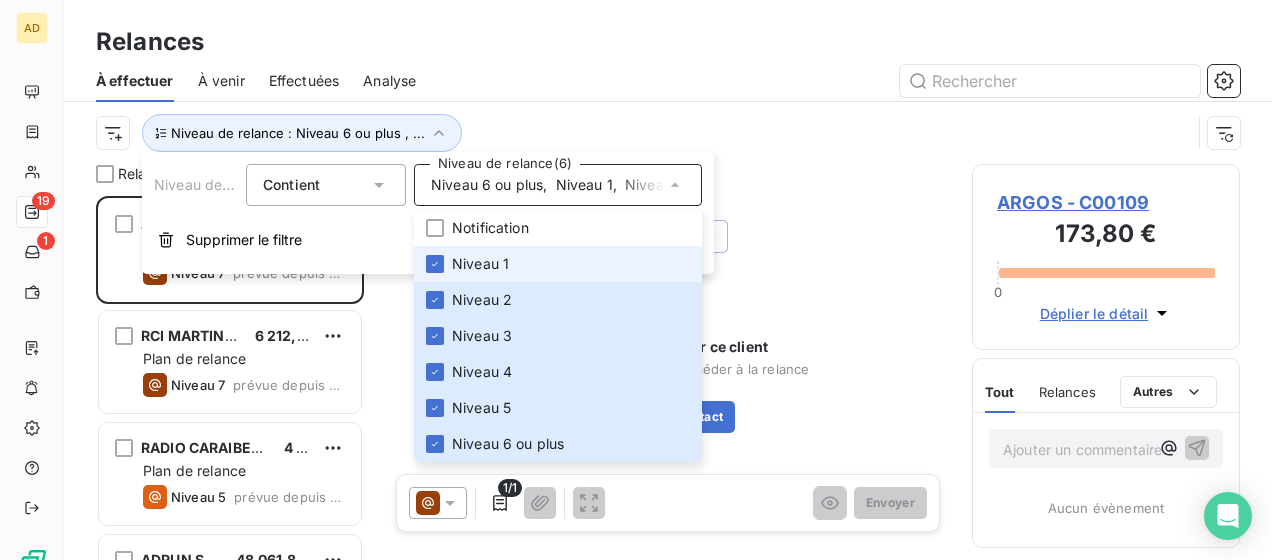 click on "Niveau 1" at bounding box center (558, 264) 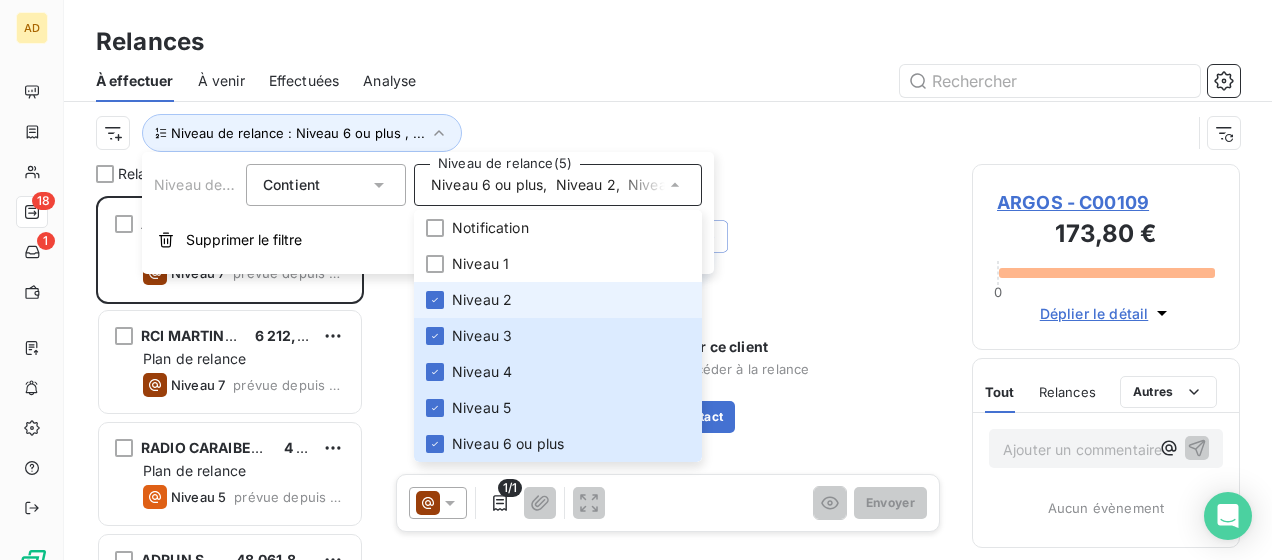 scroll, scrollTop: 16, scrollLeft: 16, axis: both 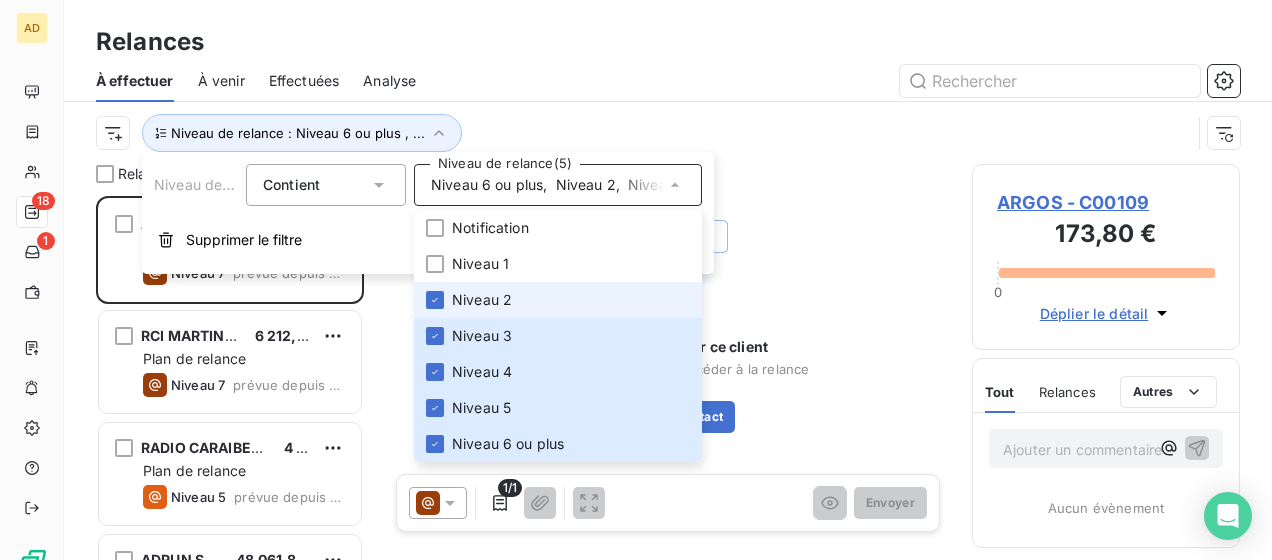 click on "Niveau 2" at bounding box center (558, 300) 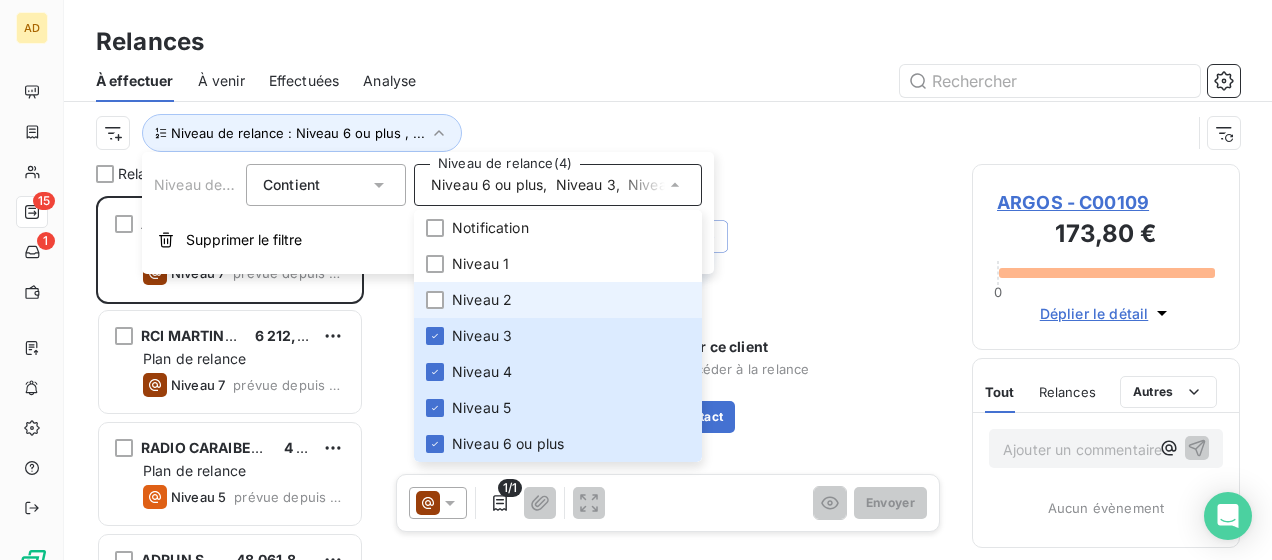 scroll, scrollTop: 16, scrollLeft: 16, axis: both 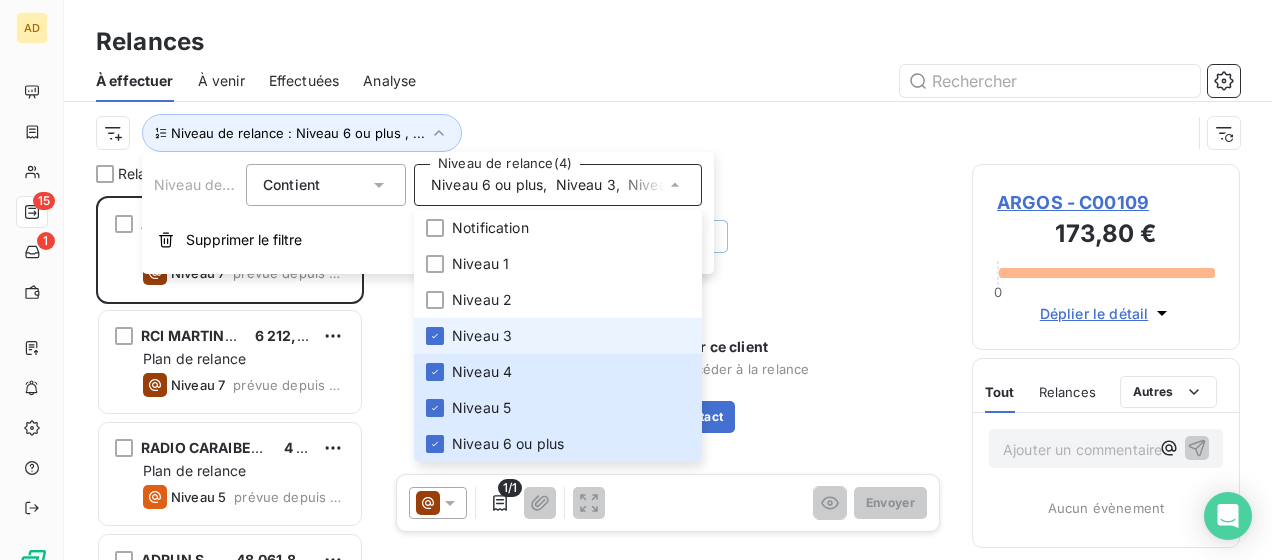 click on "Niveau 3" at bounding box center (482, 336) 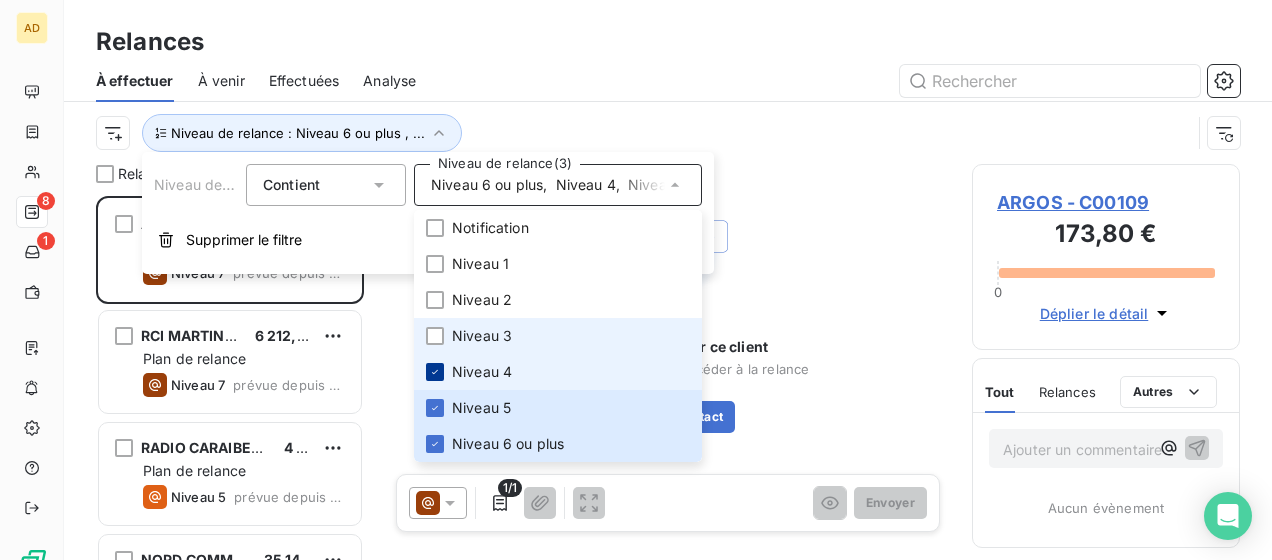 scroll, scrollTop: 16, scrollLeft: 16, axis: both 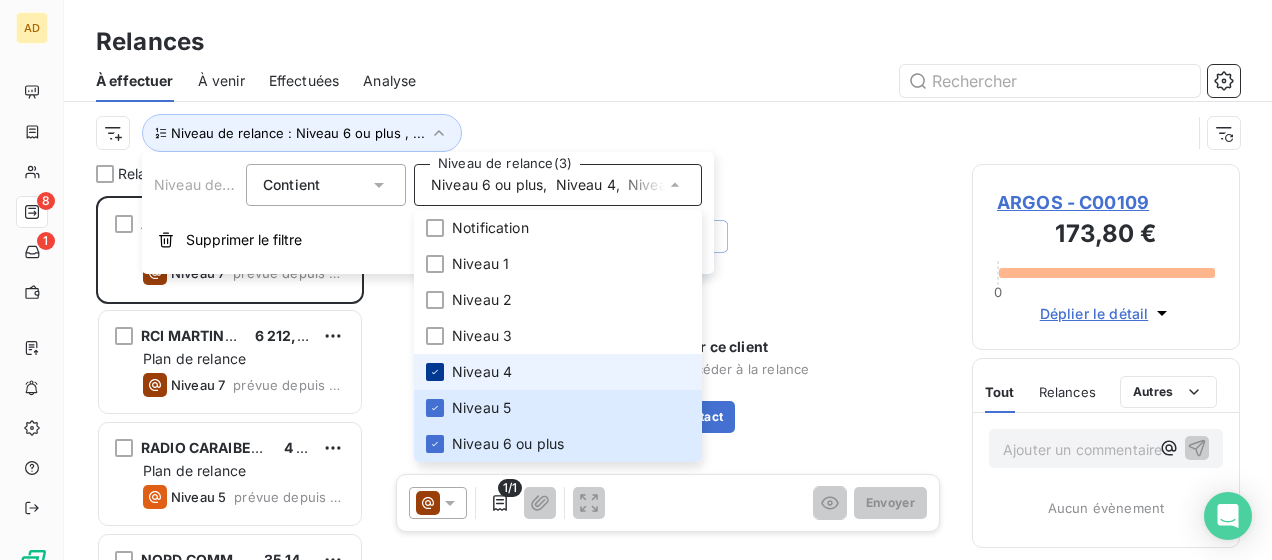 click at bounding box center [435, 372] 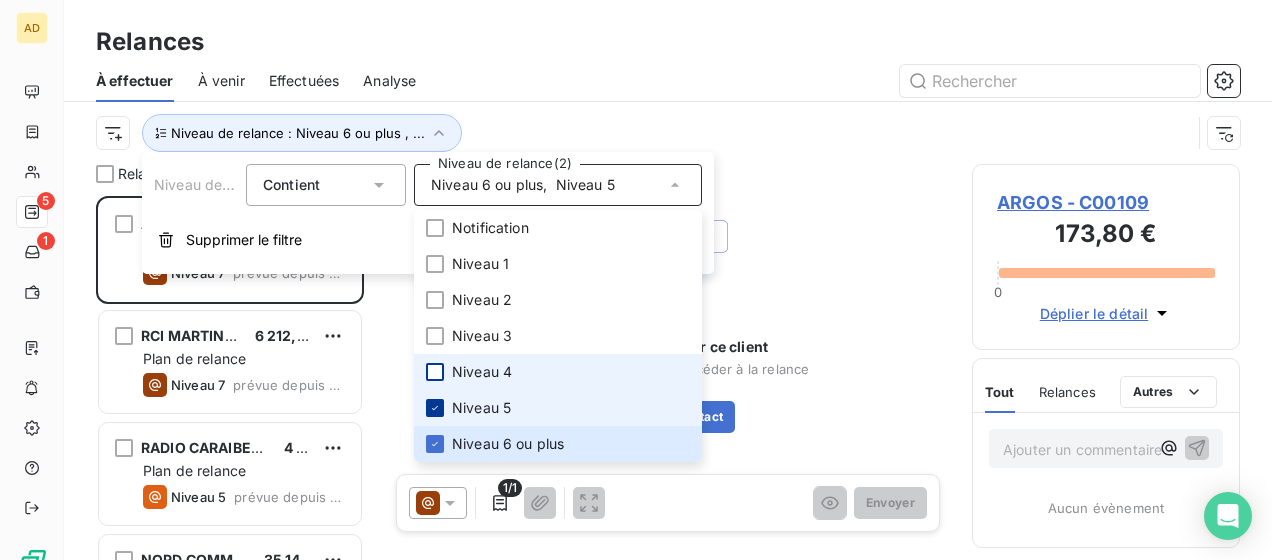 scroll, scrollTop: 16, scrollLeft: 16, axis: both 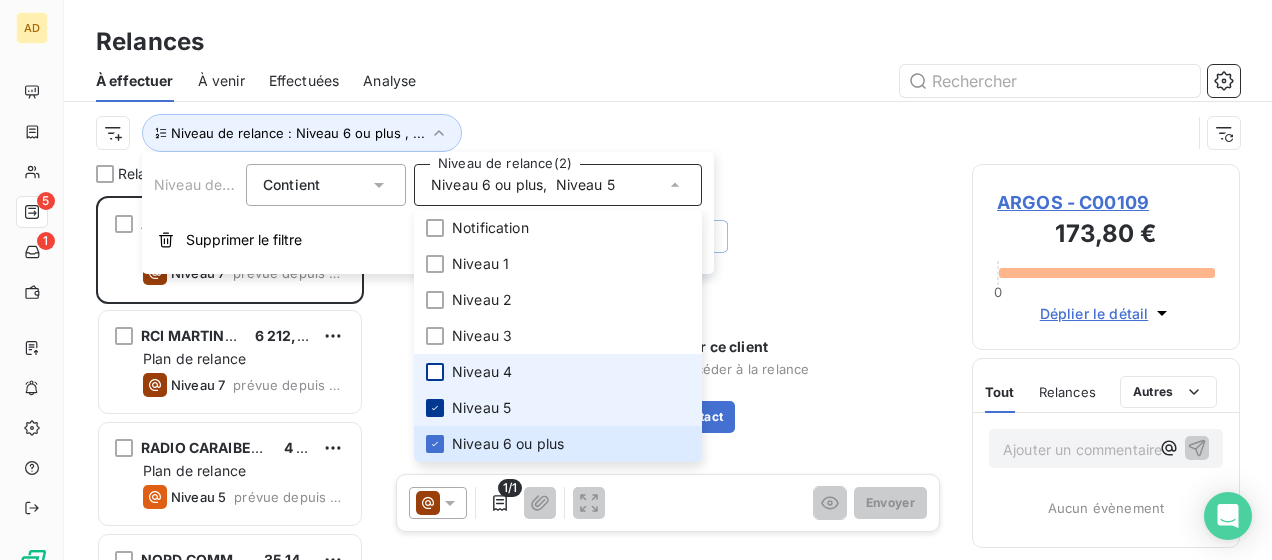 click at bounding box center [435, 408] 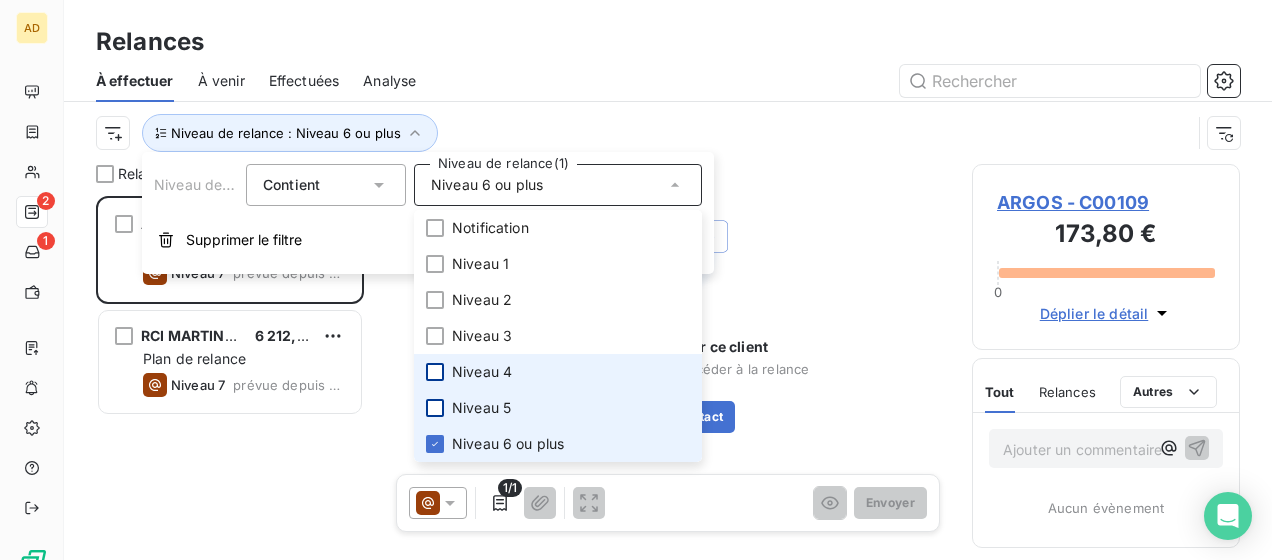 scroll, scrollTop: 16, scrollLeft: 16, axis: both 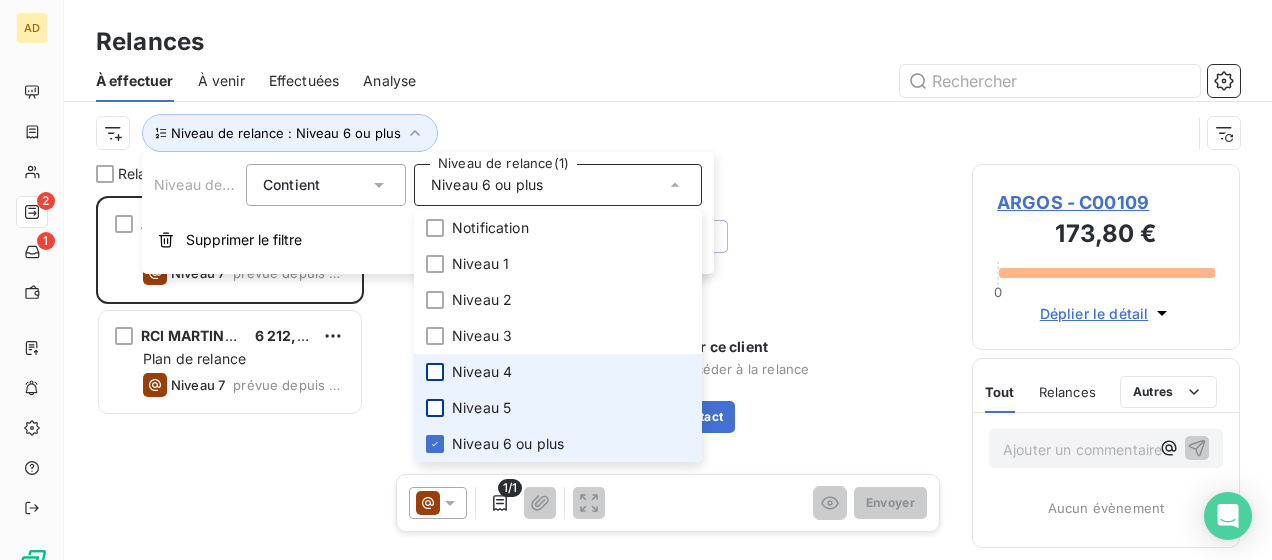 click at bounding box center [435, 444] 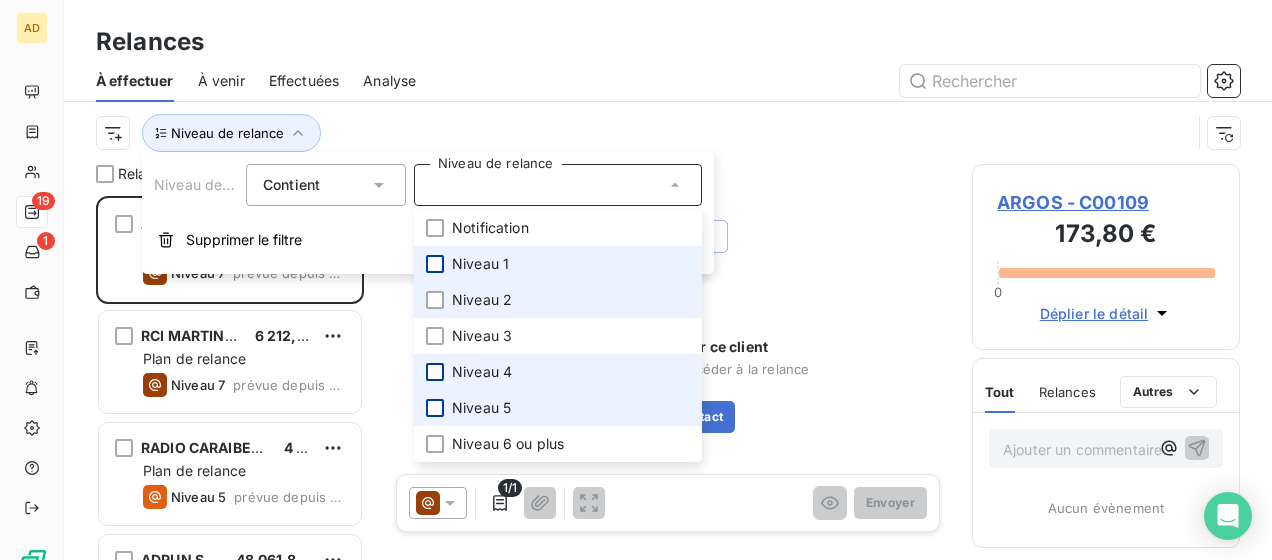 scroll, scrollTop: 16, scrollLeft: 16, axis: both 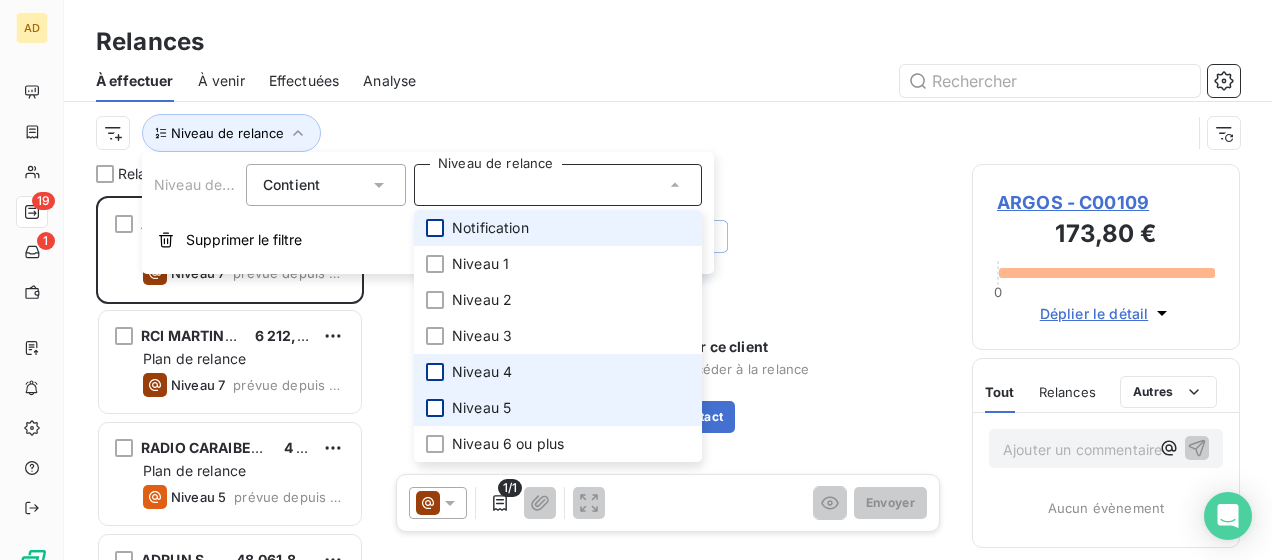 click at bounding box center [435, 228] 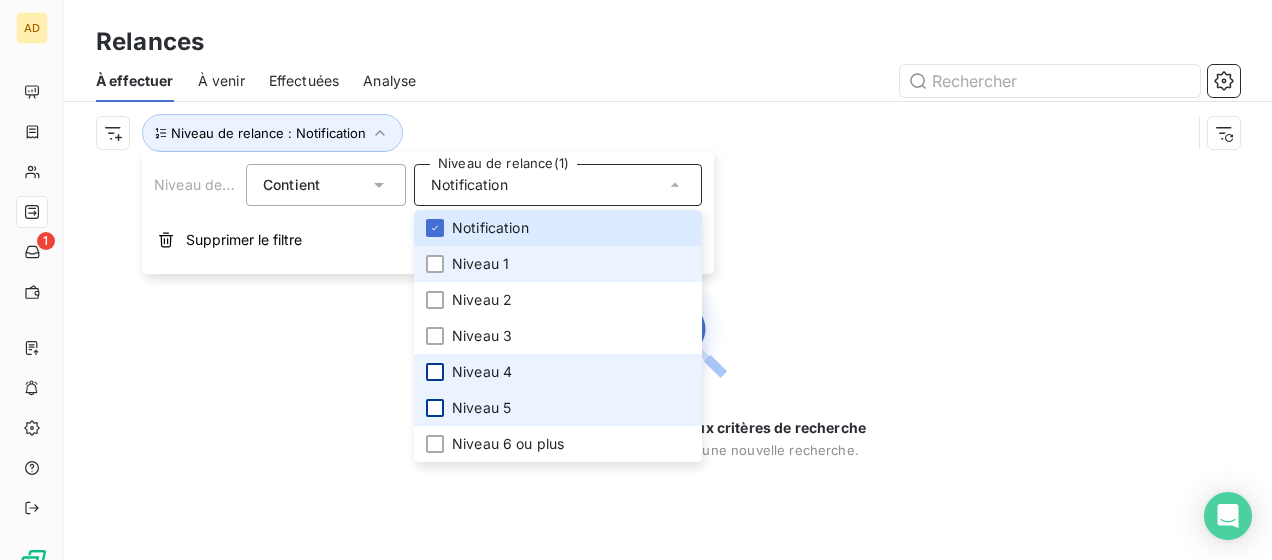 click on "Niveau 1" at bounding box center [558, 264] 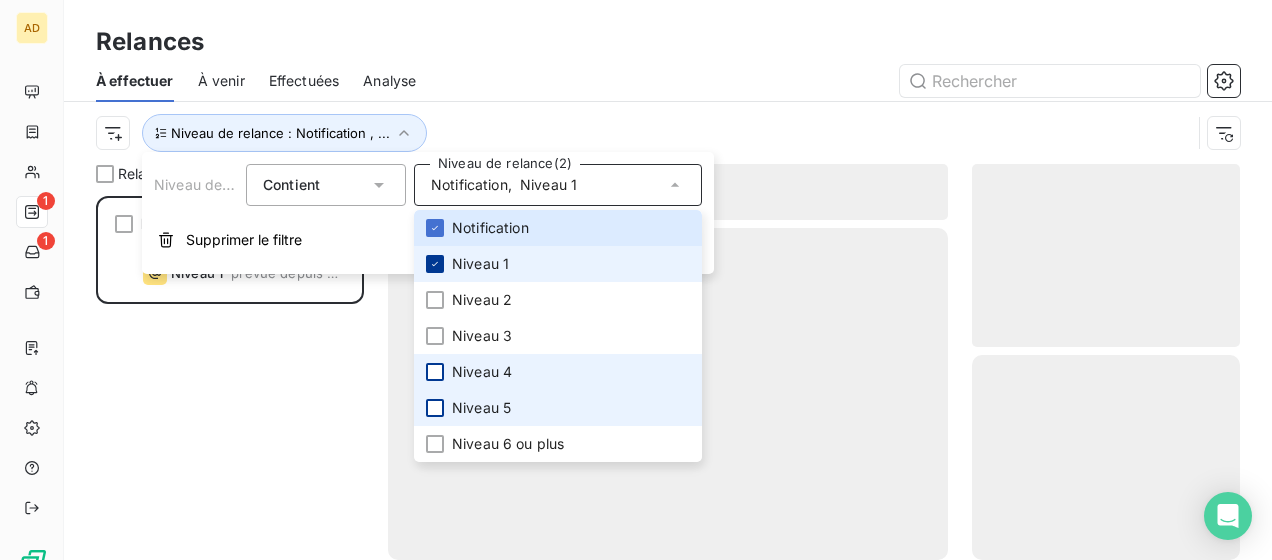 scroll, scrollTop: 16, scrollLeft: 16, axis: both 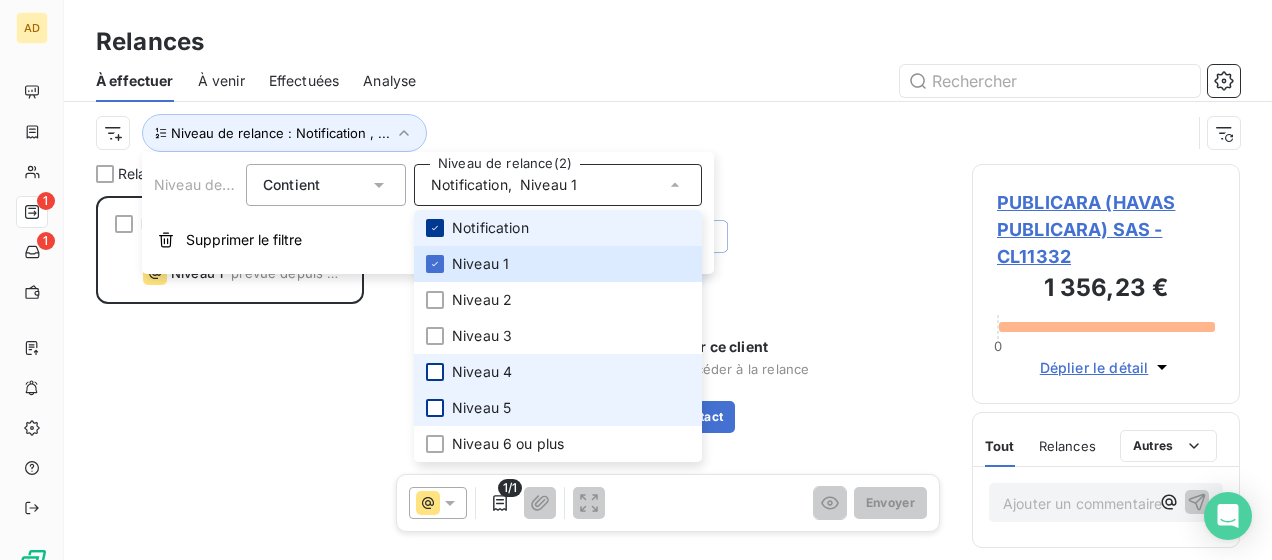 click at bounding box center [435, 228] 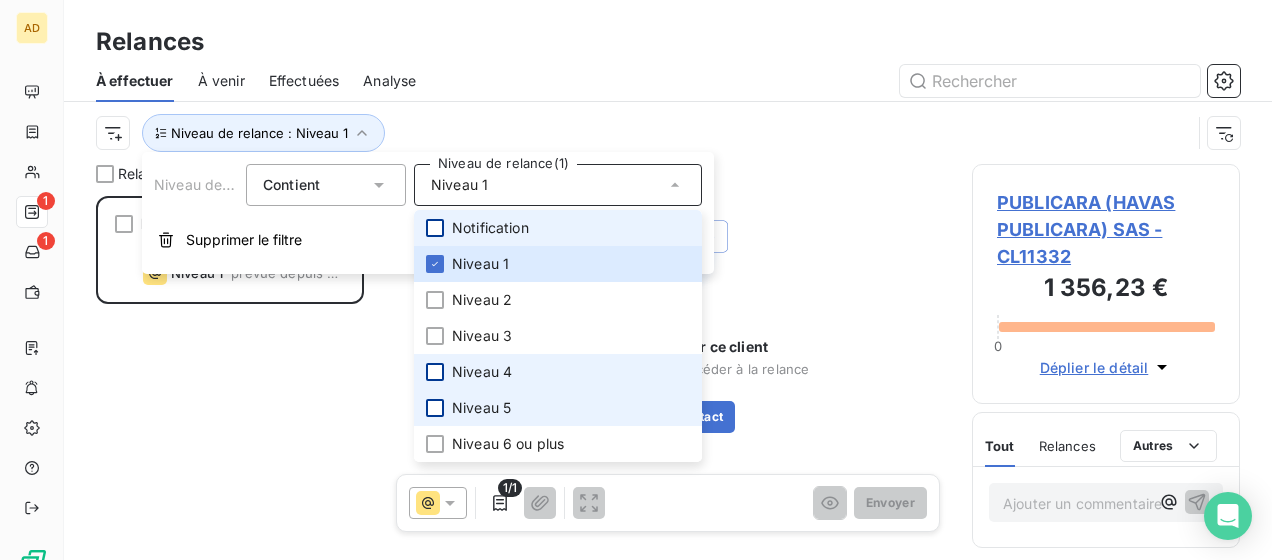 scroll, scrollTop: 16, scrollLeft: 16, axis: both 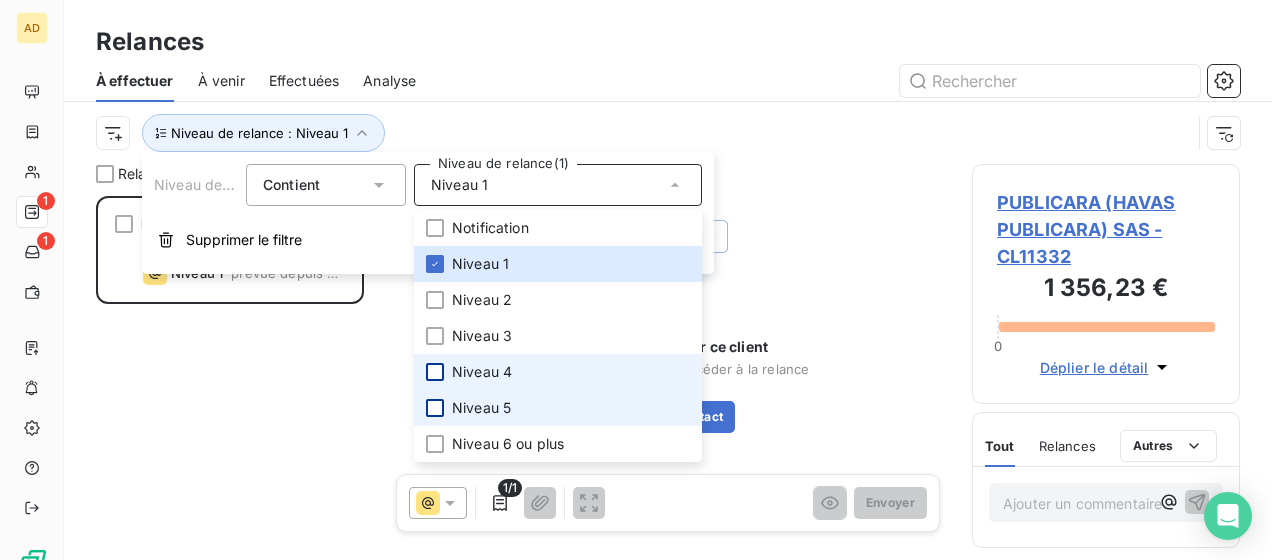 click on "PUBLICARA (HAVAS PUBLICARA) SAS 1 356,23 € Plan de relance Niveau 1 prévue depuis 2 jours" at bounding box center [230, 378] 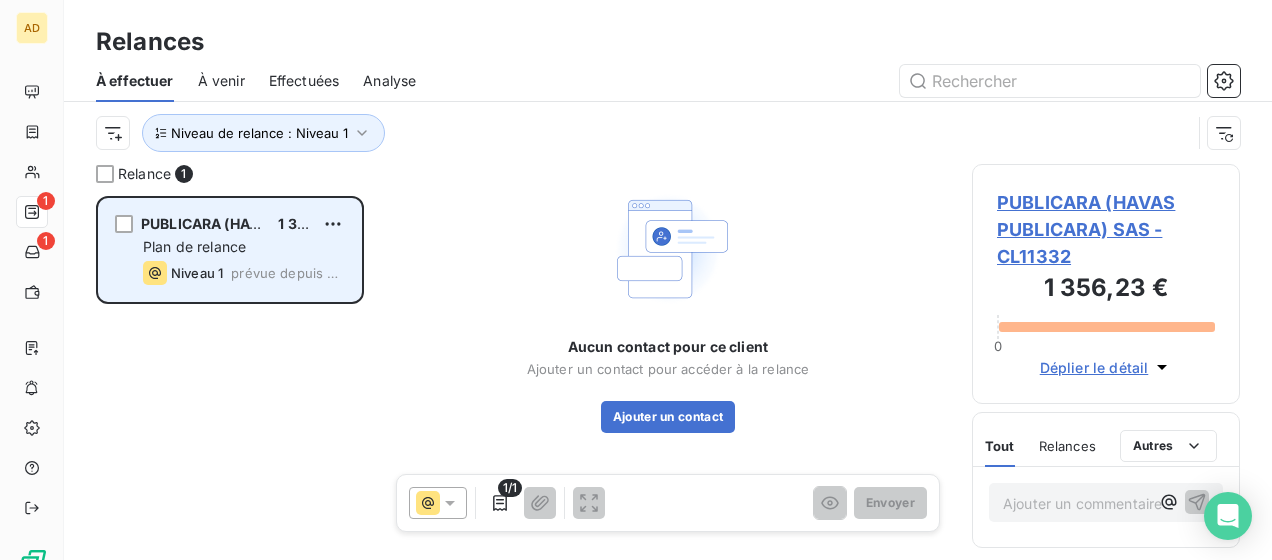 click on "Plan de relance" at bounding box center [244, 247] 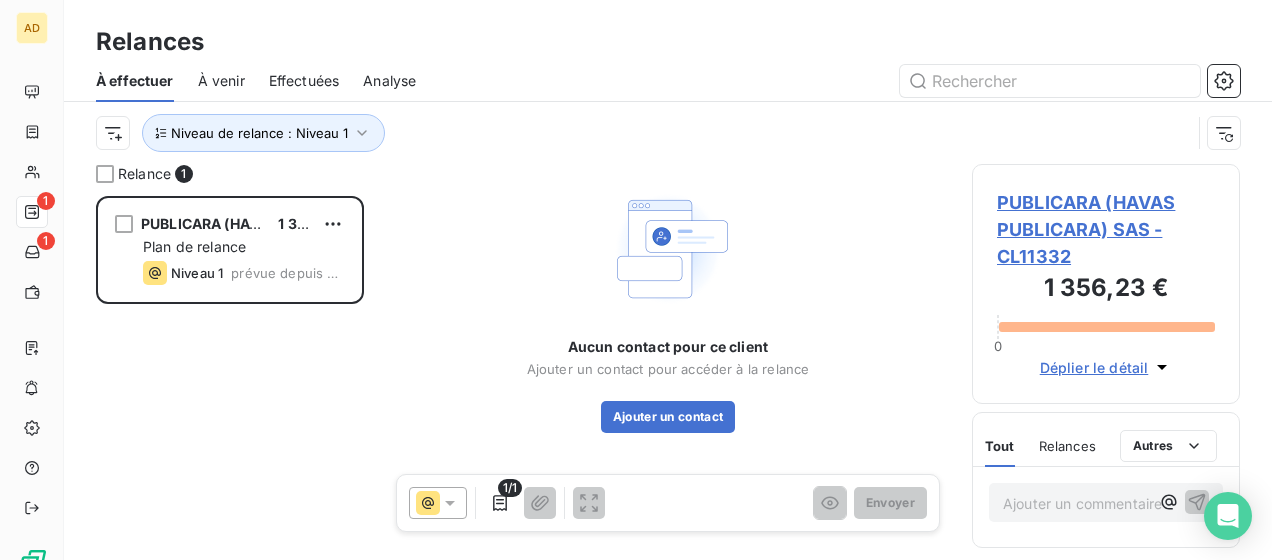 click on "PUBLICARA (HAVAS PUBLICARA) SAS - CL11332" at bounding box center (1106, 229) 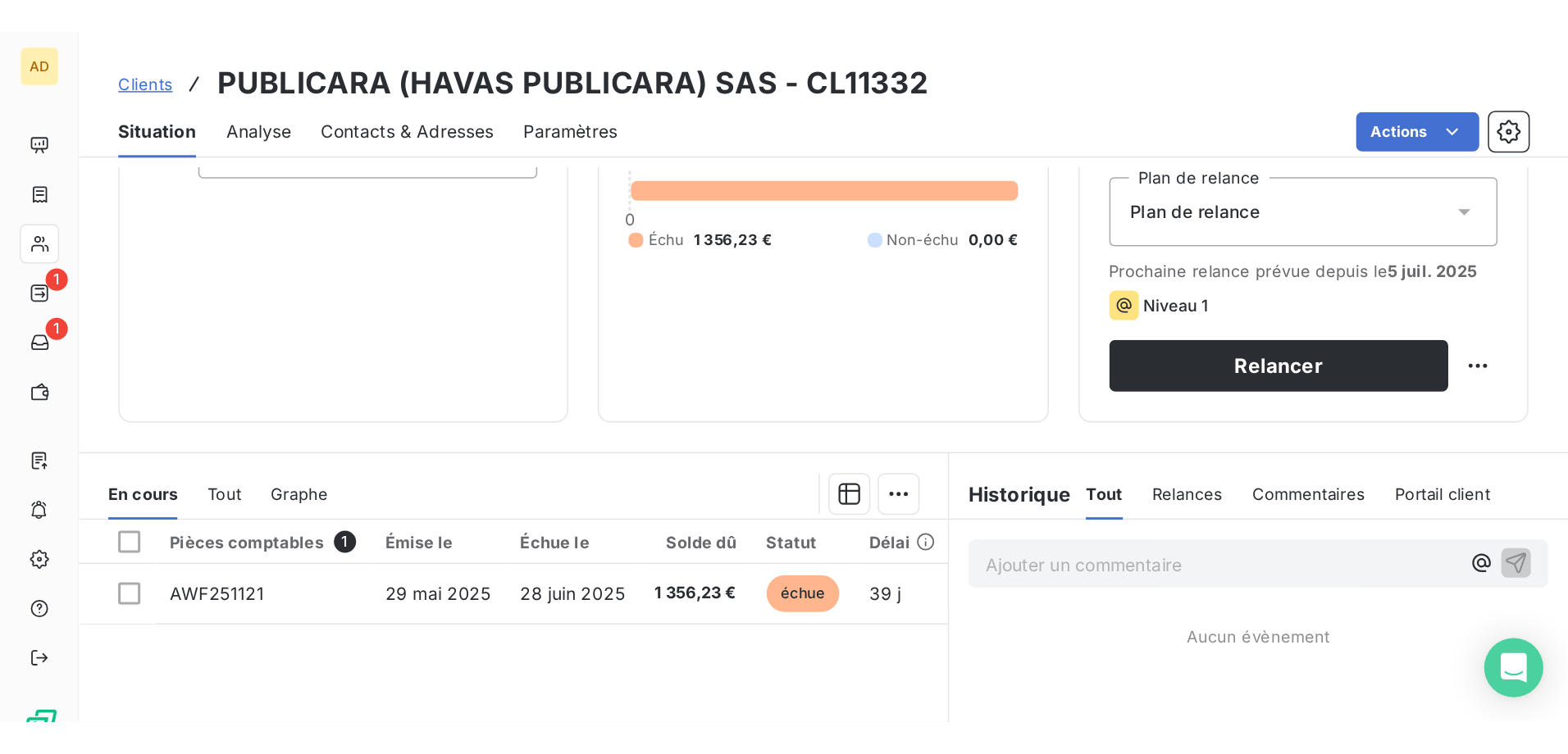 scroll, scrollTop: 164, scrollLeft: 0, axis: vertical 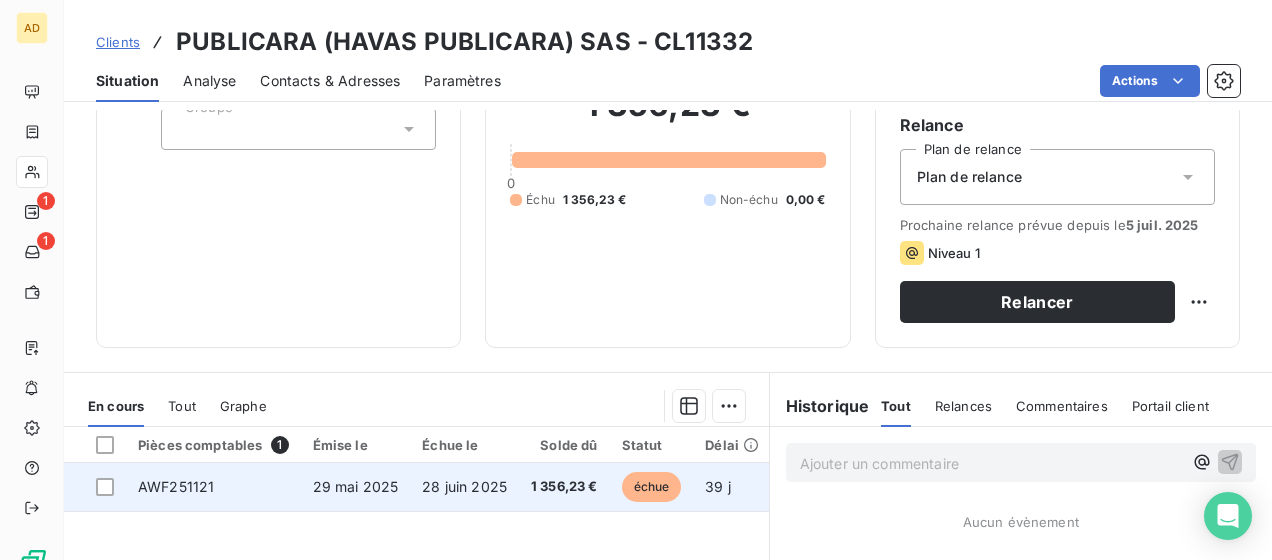 click on "28 juin 2025" at bounding box center [356, 486] 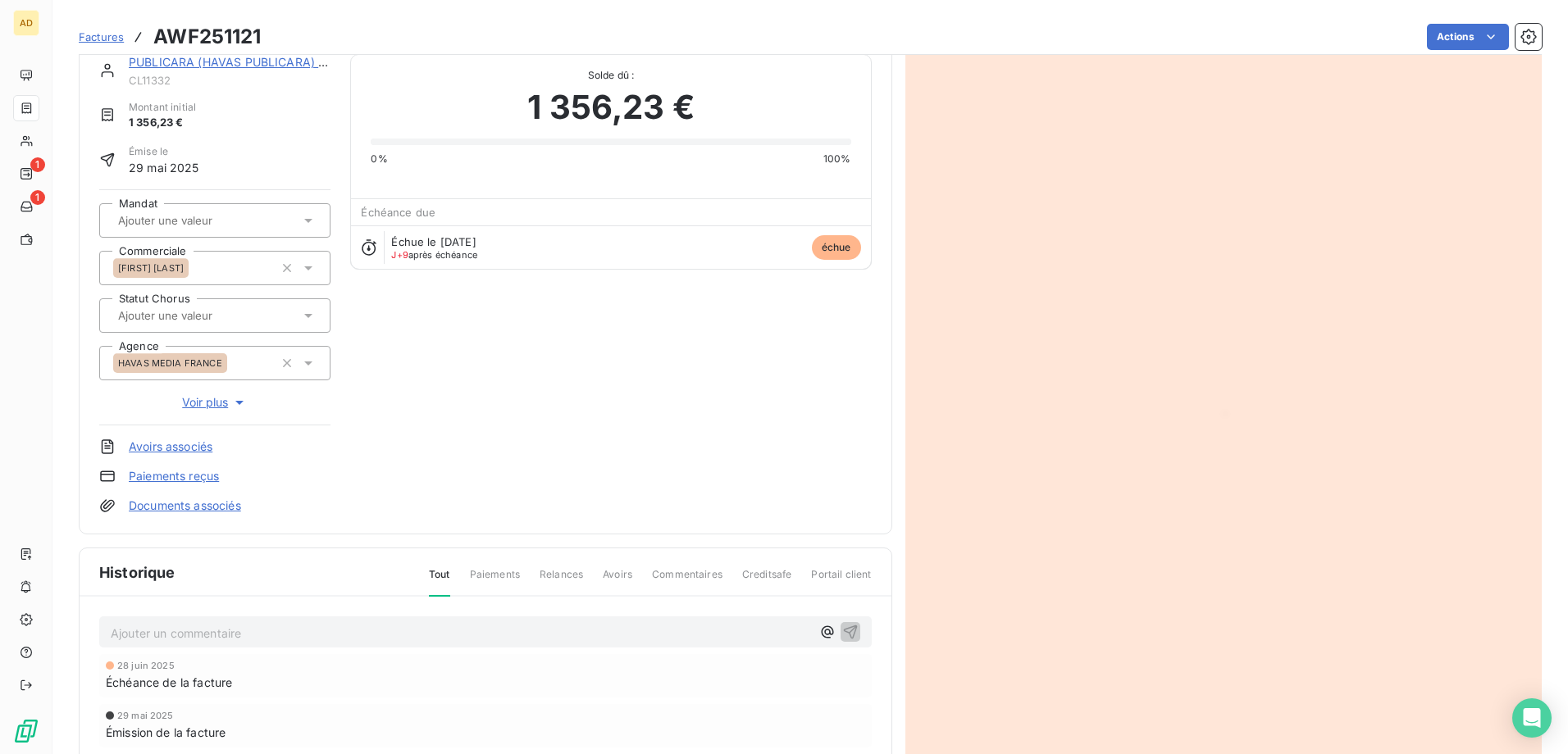 scroll, scrollTop: 0, scrollLeft: 0, axis: both 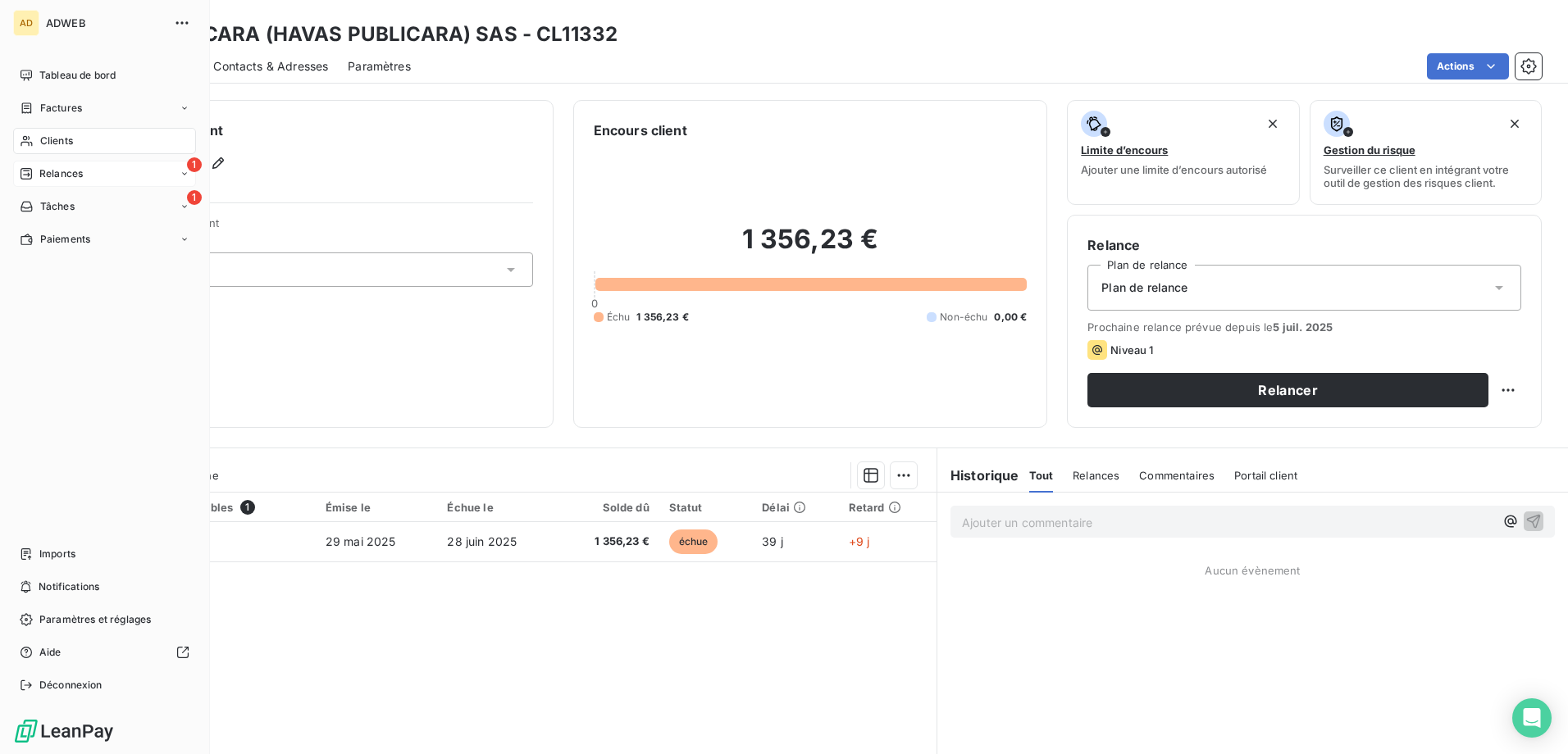 click on "Relances" at bounding box center [61, 174] 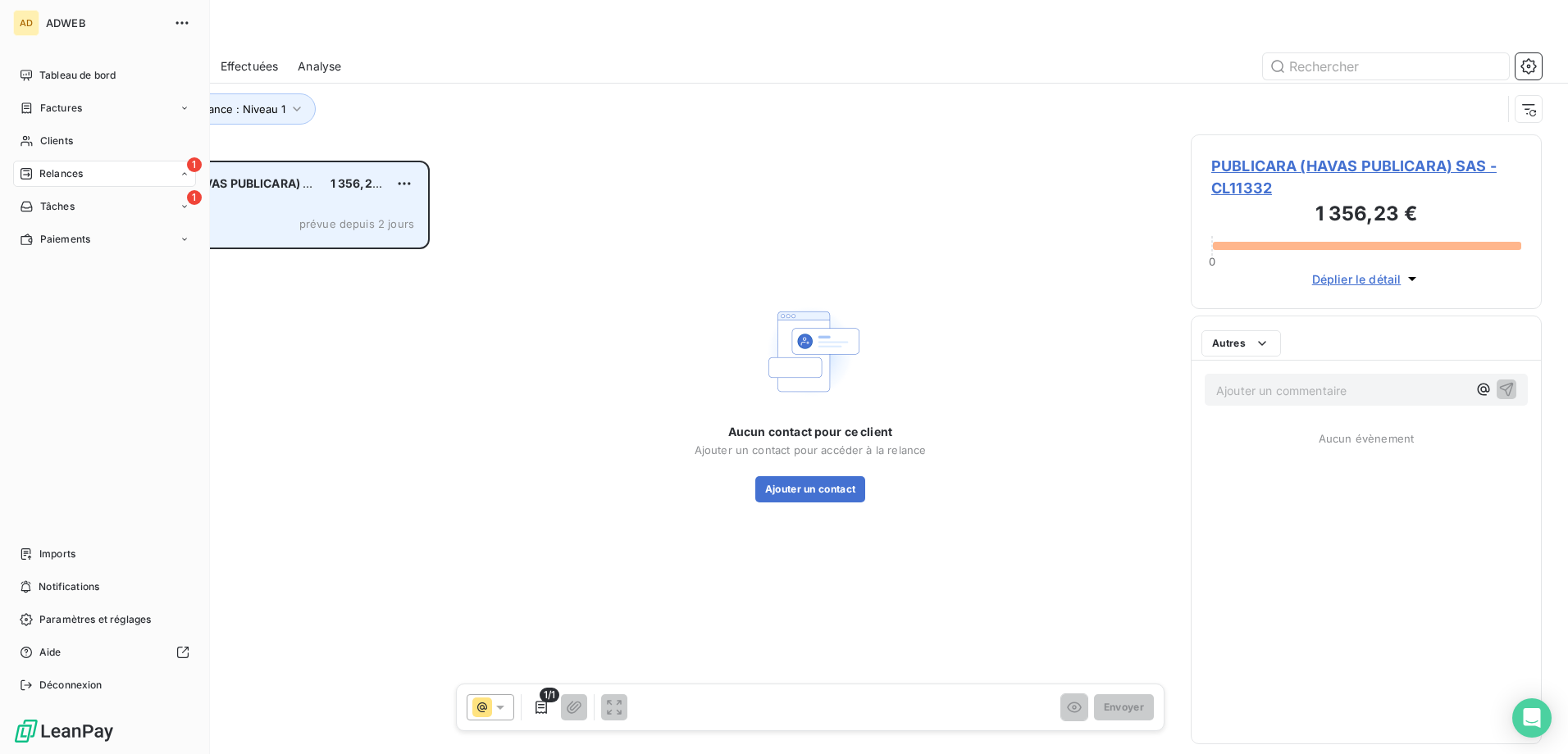scroll, scrollTop: 13, scrollLeft: 13, axis: both 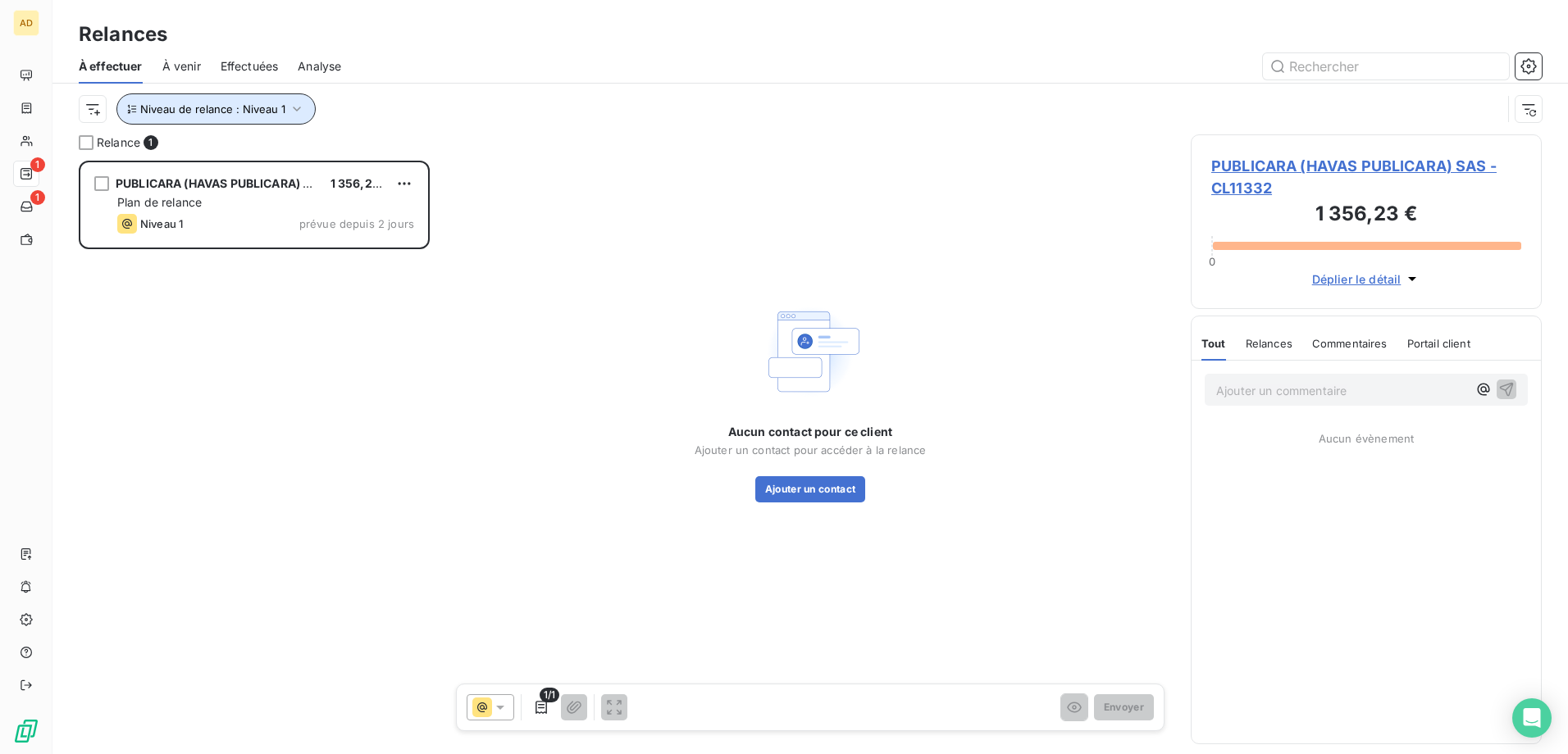 click at bounding box center [297, 109] 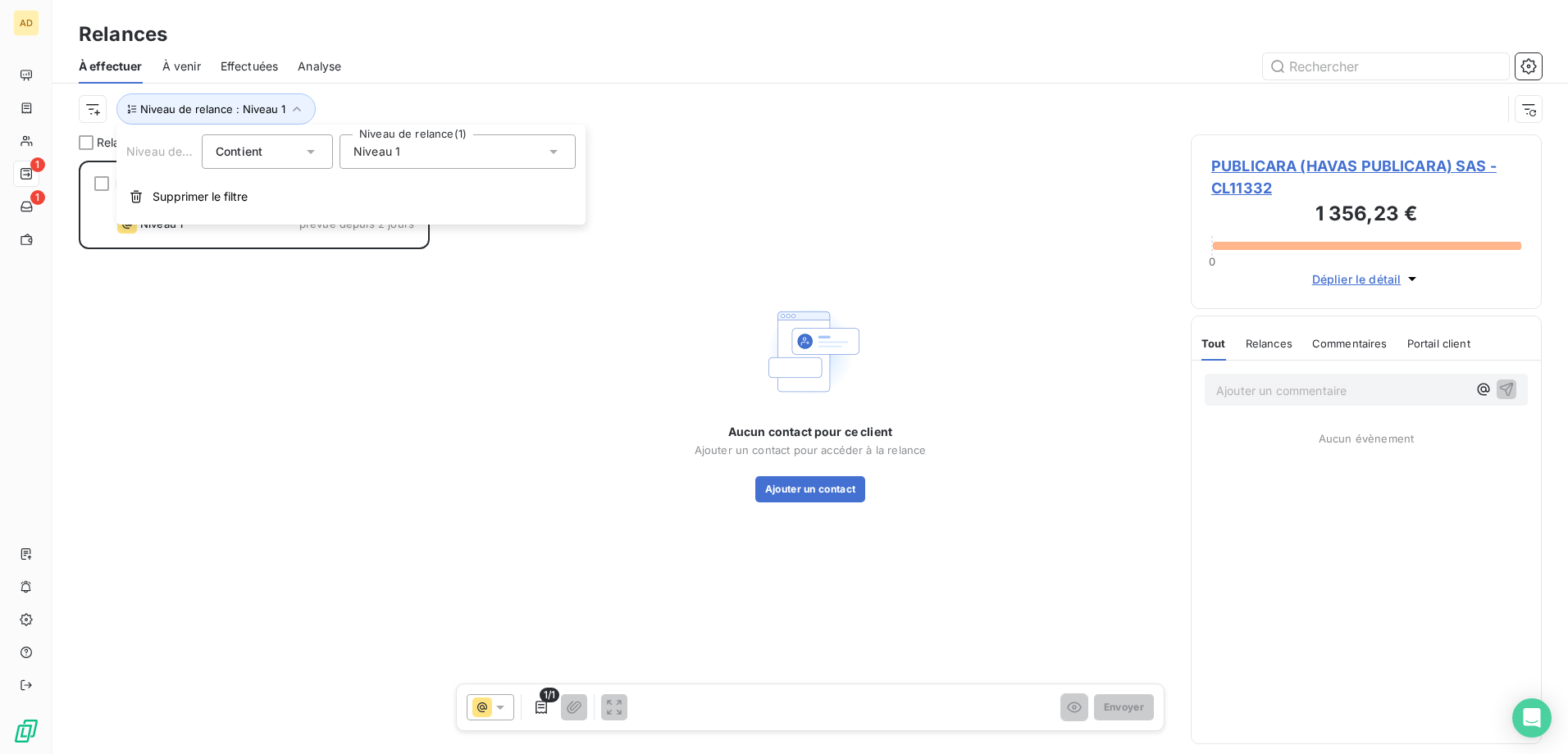 click on "Niveau 1" at bounding box center [458, 152] 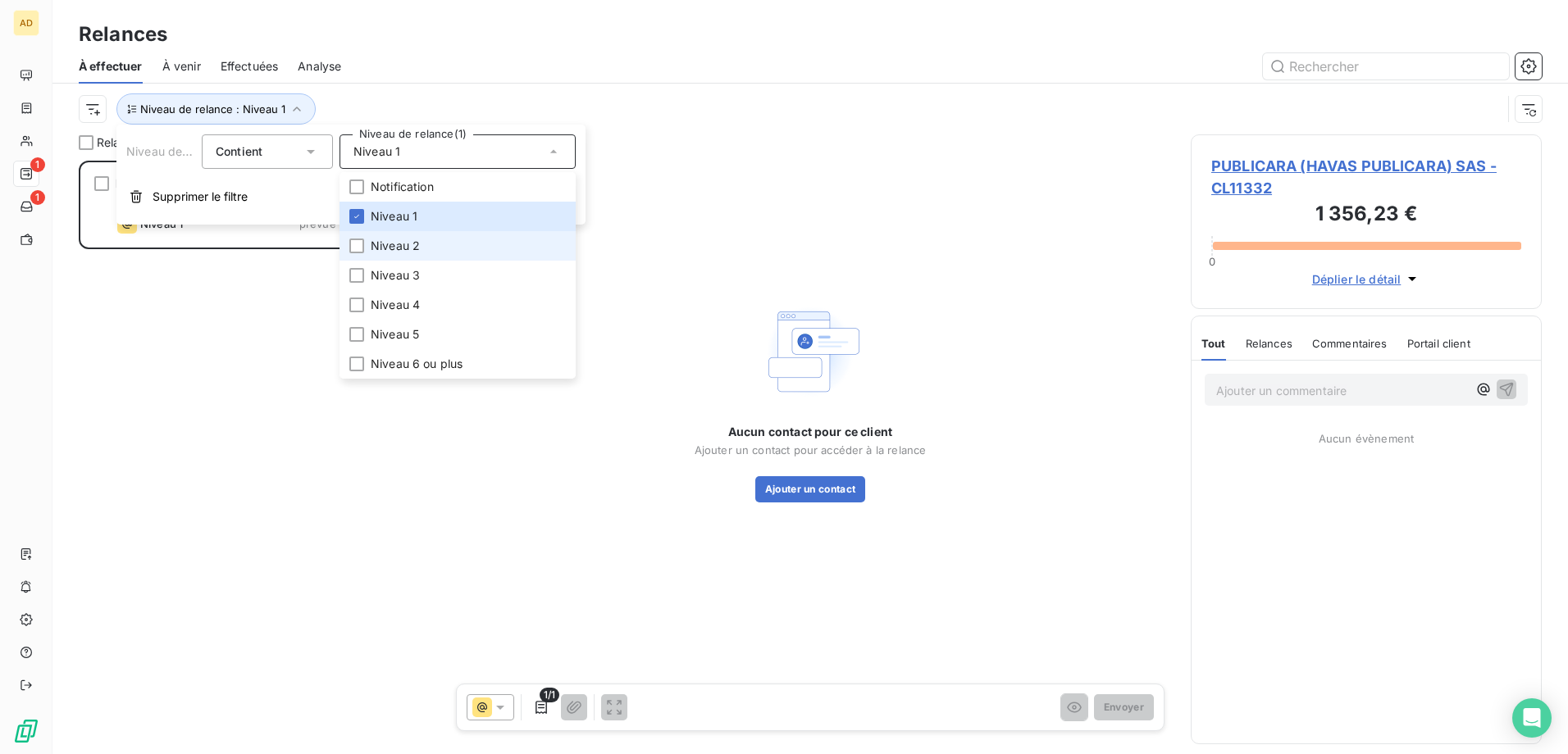 click on "Niveau 2" at bounding box center (395, 246) 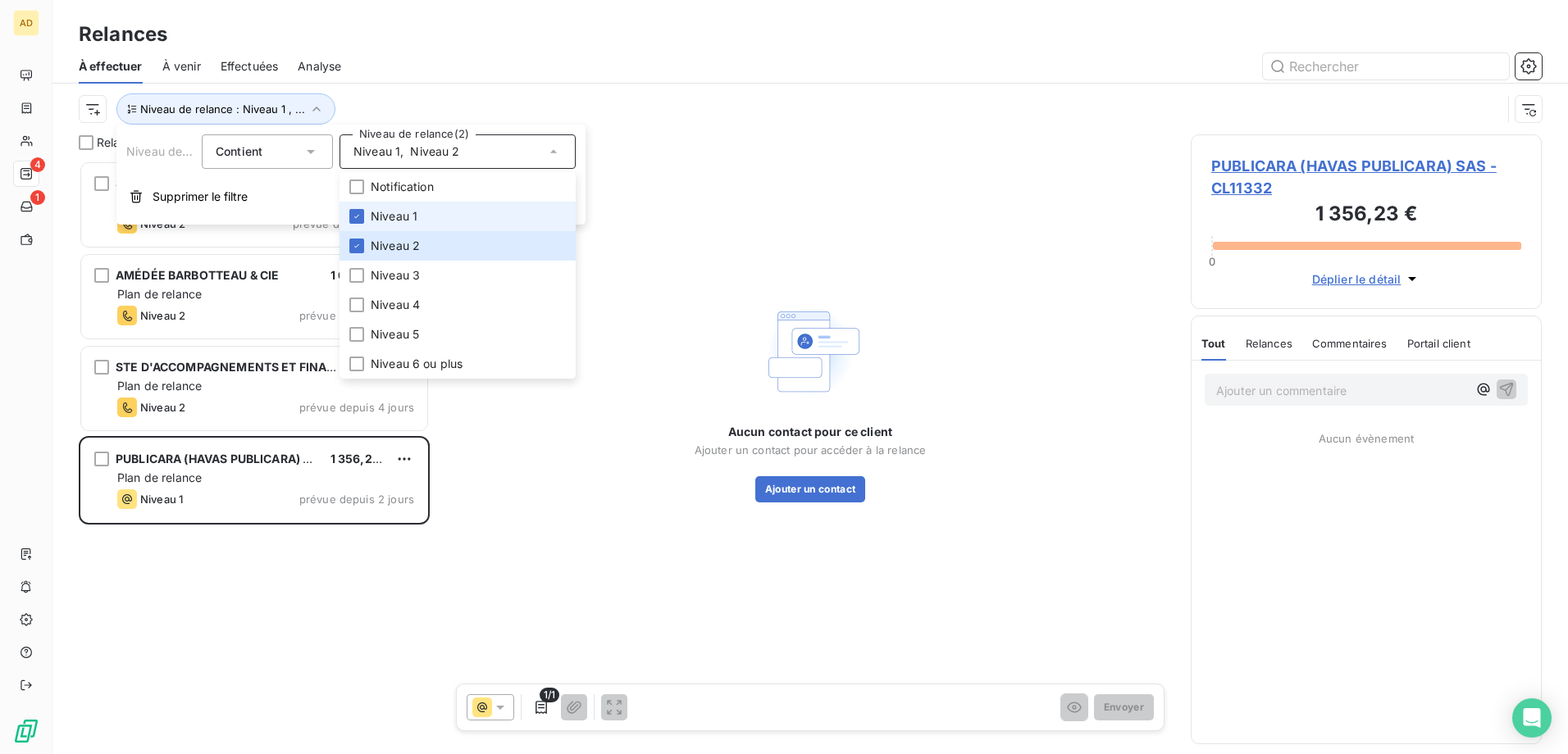 scroll, scrollTop: 13, scrollLeft: 13, axis: both 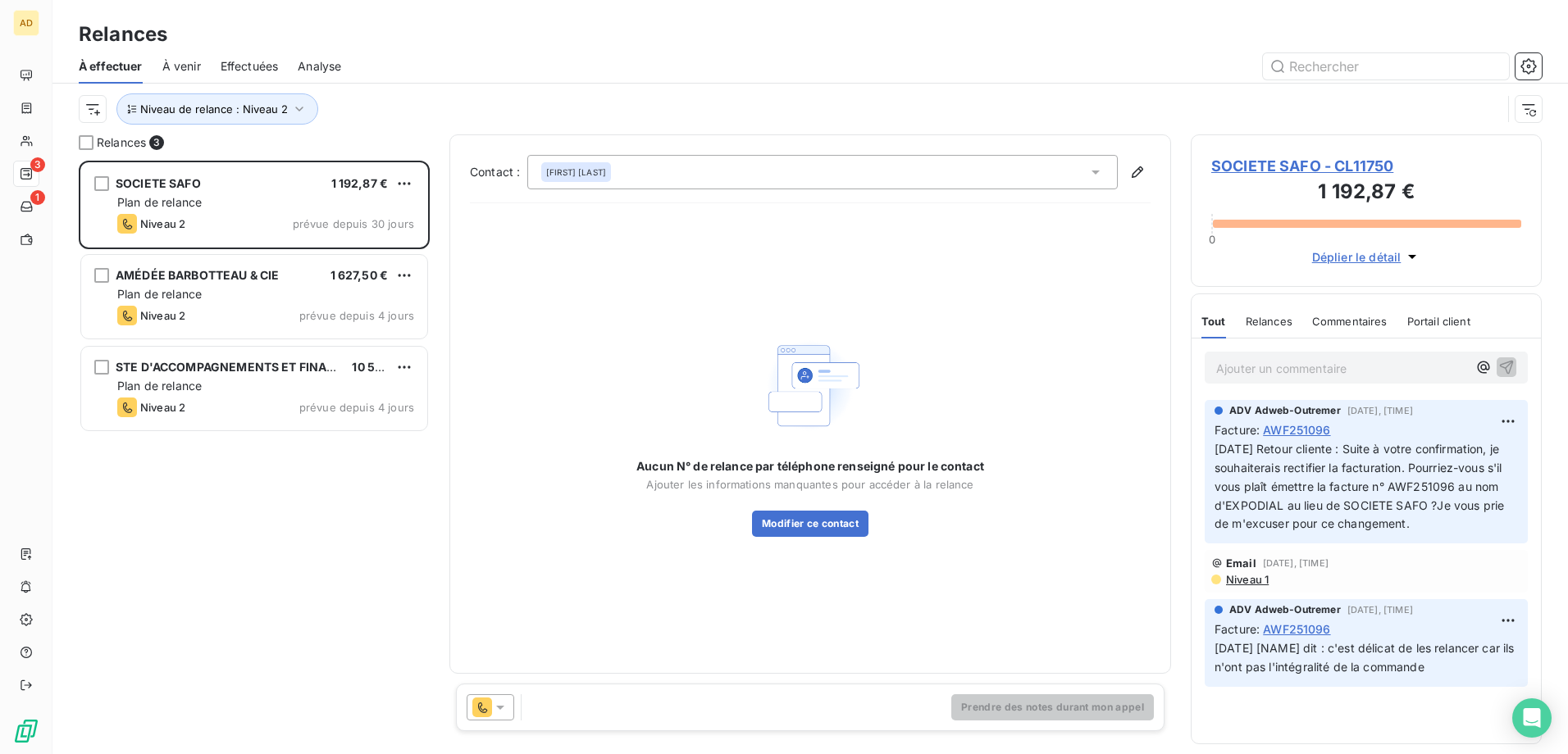 click on "SOCIETE SAFO 1 192,87 € Plan de relance Niveau 2 prévue depuis 30 jours AMÉDÉE BARBOTTEAU & CIE 1 627,50 € Plan de relance Niveau 2 prévue depuis 4 jours STE D'ACCOMPAGNEMENTS ET FINANCEMENT DES ENTREPRISES - SAFIE 10 550,54 € Plan de relance Niveau 2 prévue depuis 4 jours" at bounding box center [254, 457] 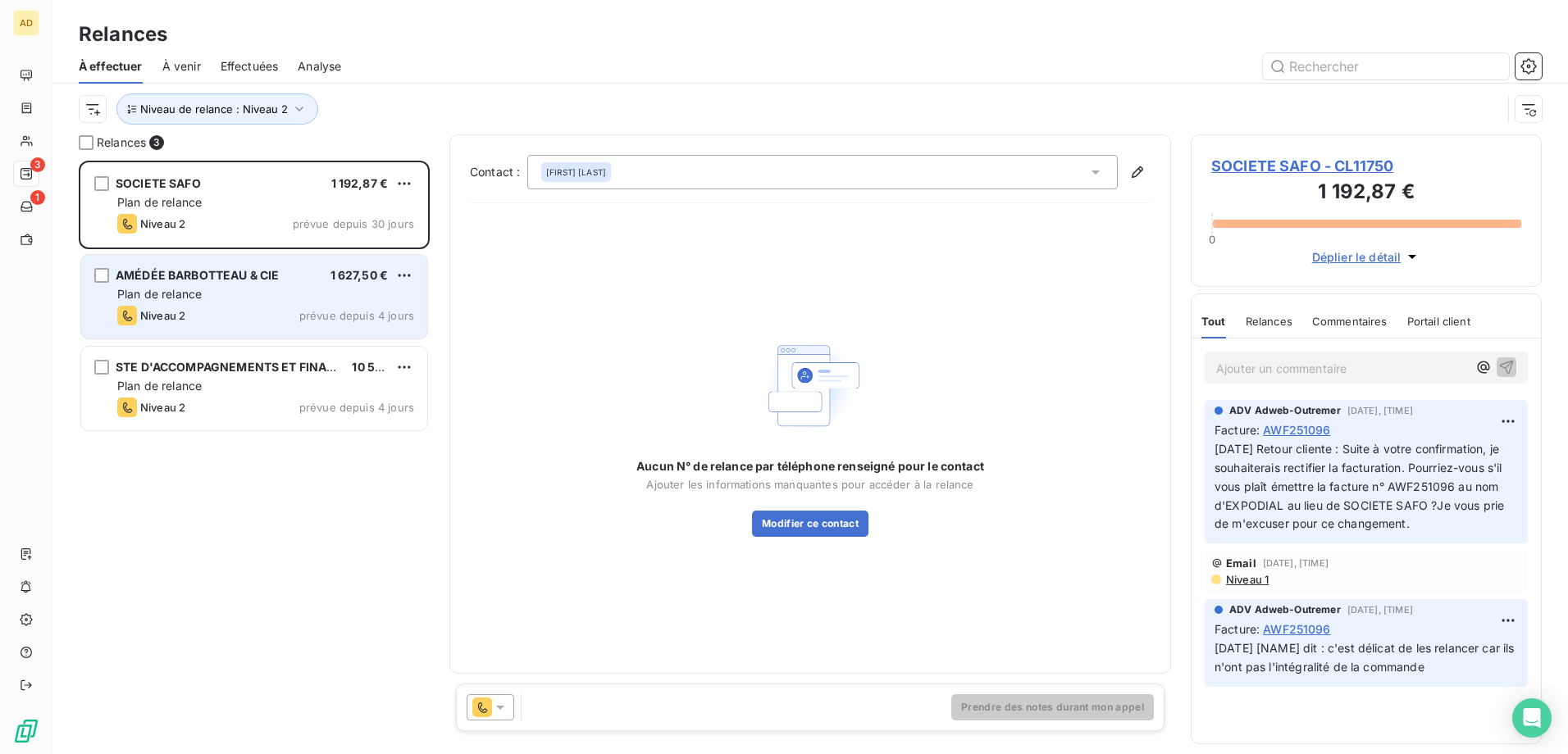 click on "AMÉDÉE BARBOTTEAU & CIE" at bounding box center [197, 275] 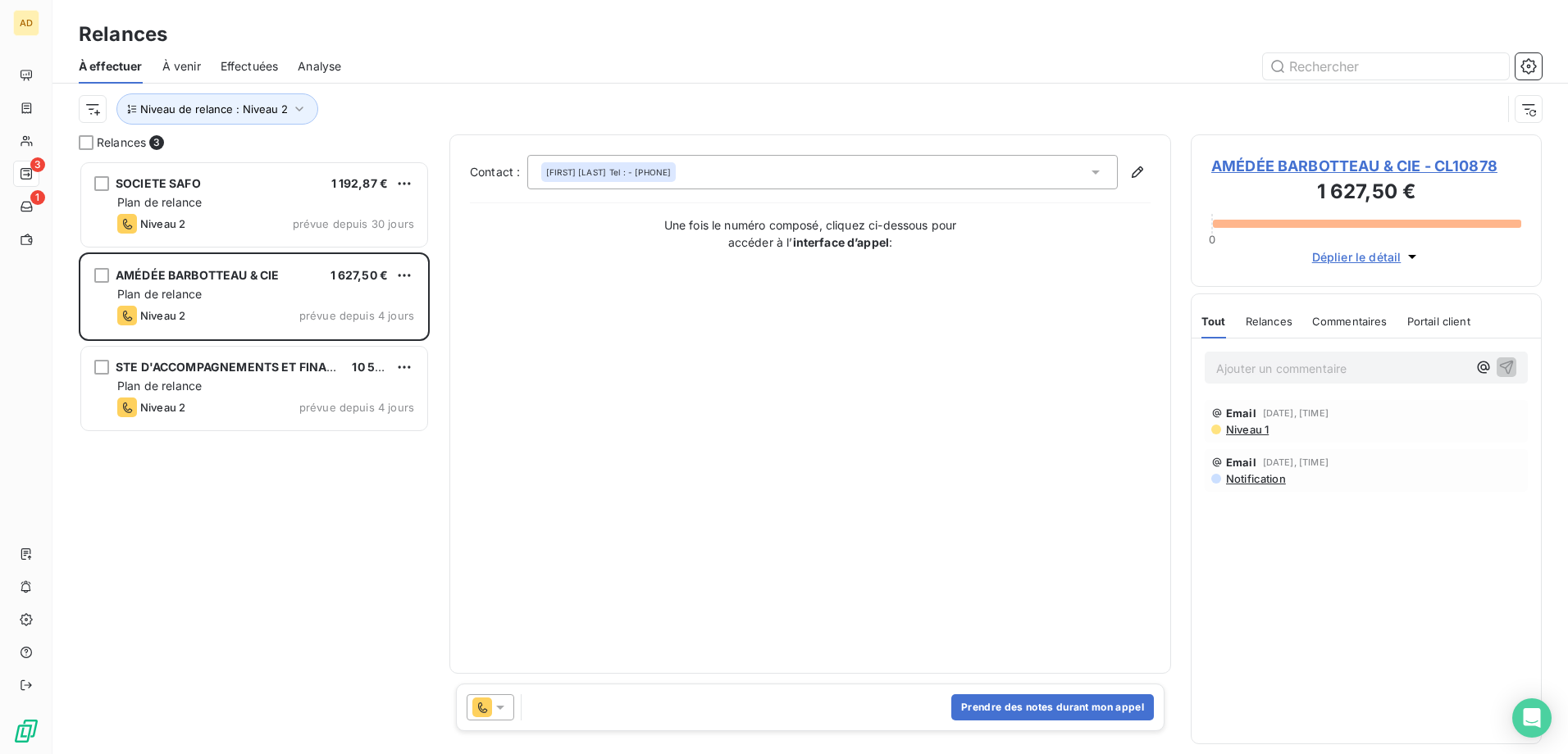 click on "AMÉDÉE BARBOTTEAU & CIE - CL10878" at bounding box center [1366, 166] 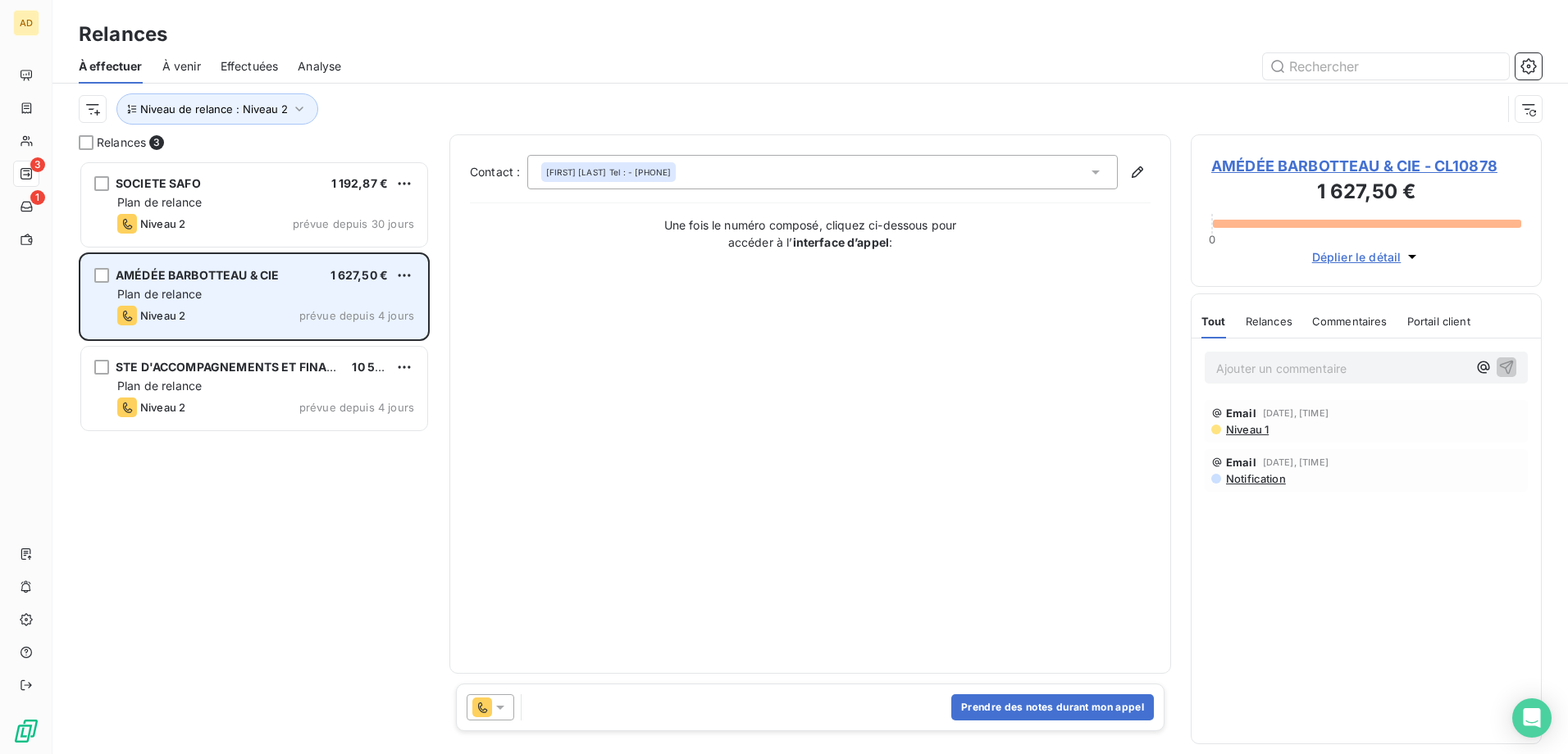 scroll, scrollTop: 13, scrollLeft: 13, axis: both 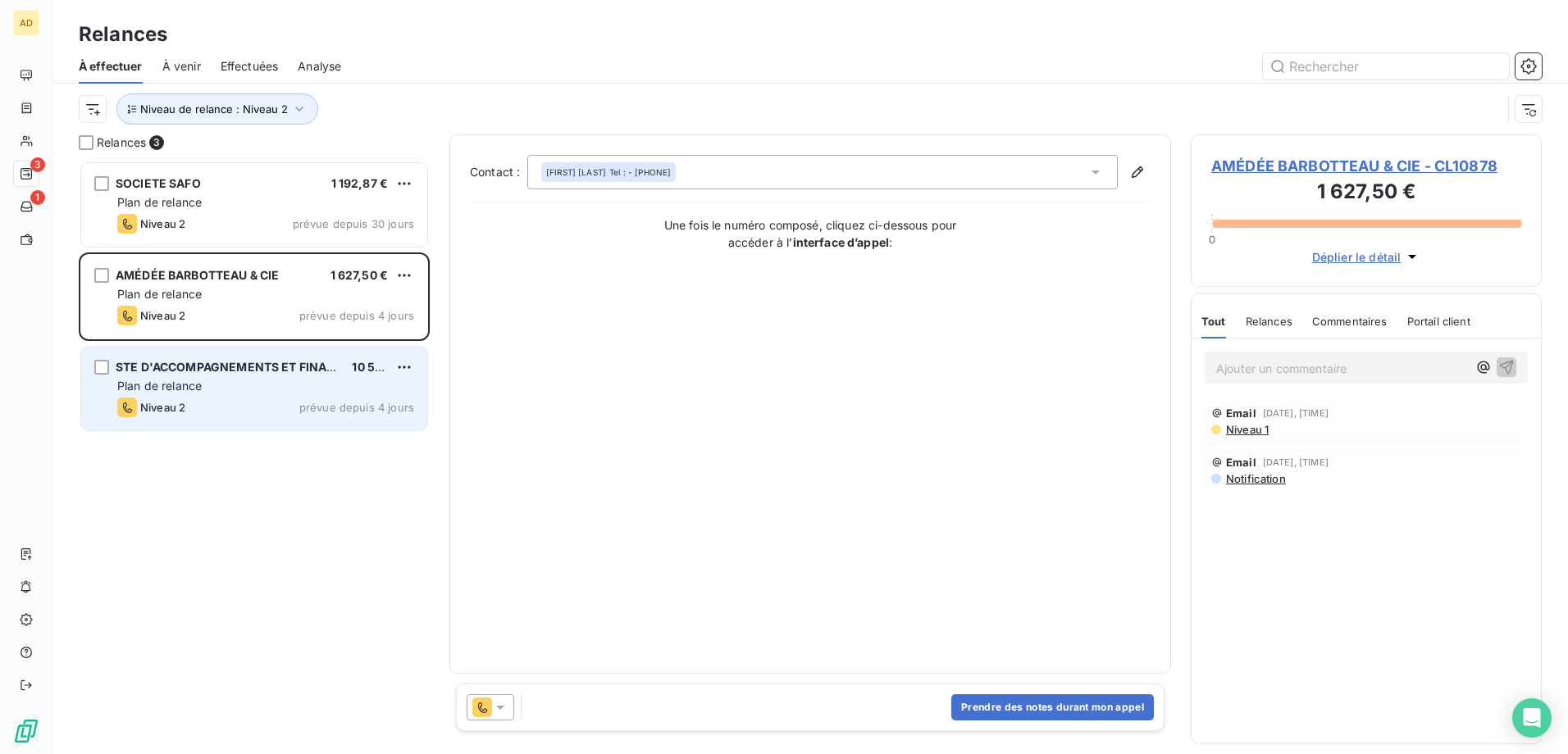 click on "Niveau 2 prévue depuis 4 jours" at bounding box center [266, 224] 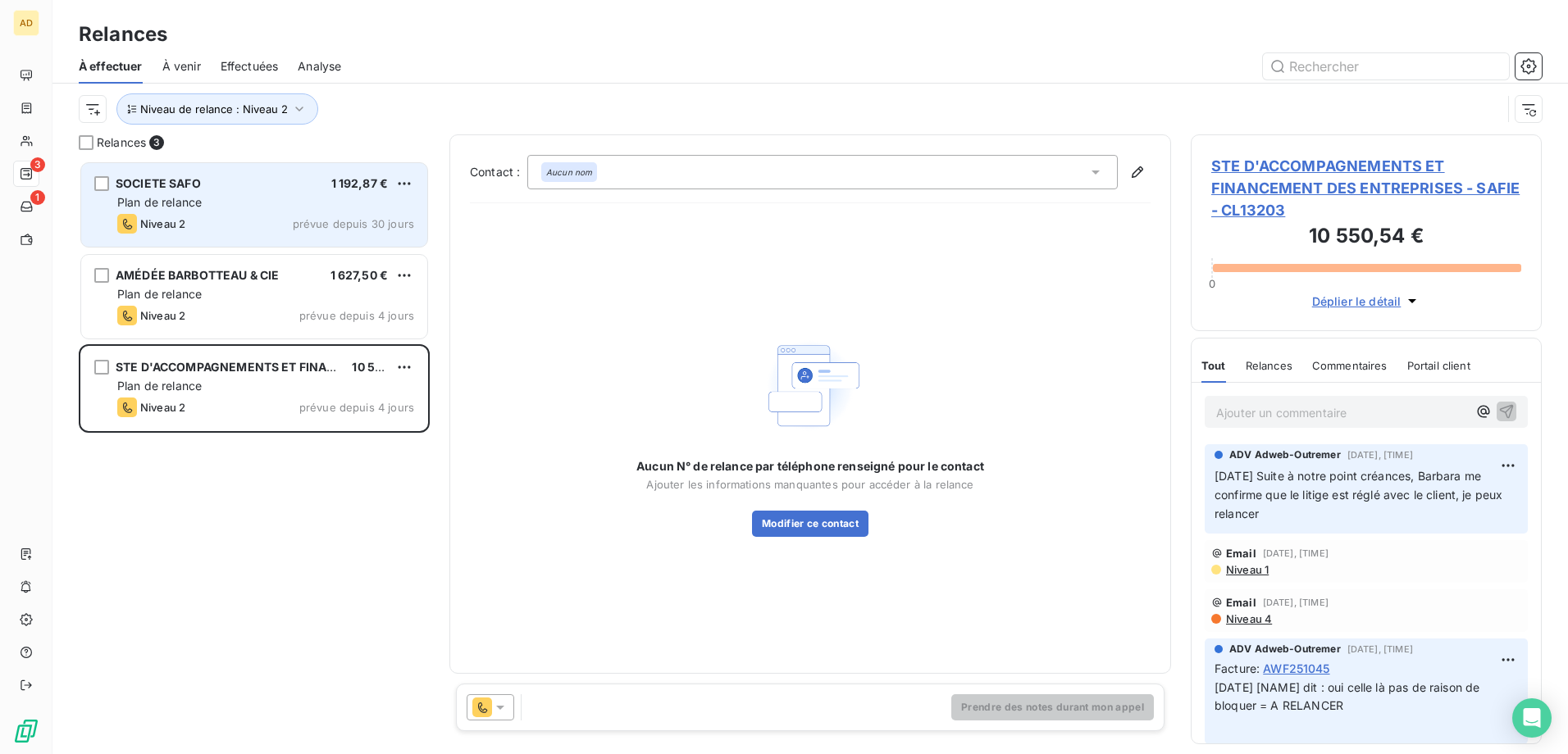 click on "Niveau 2 prévue depuis 30 jours" at bounding box center (266, 224) 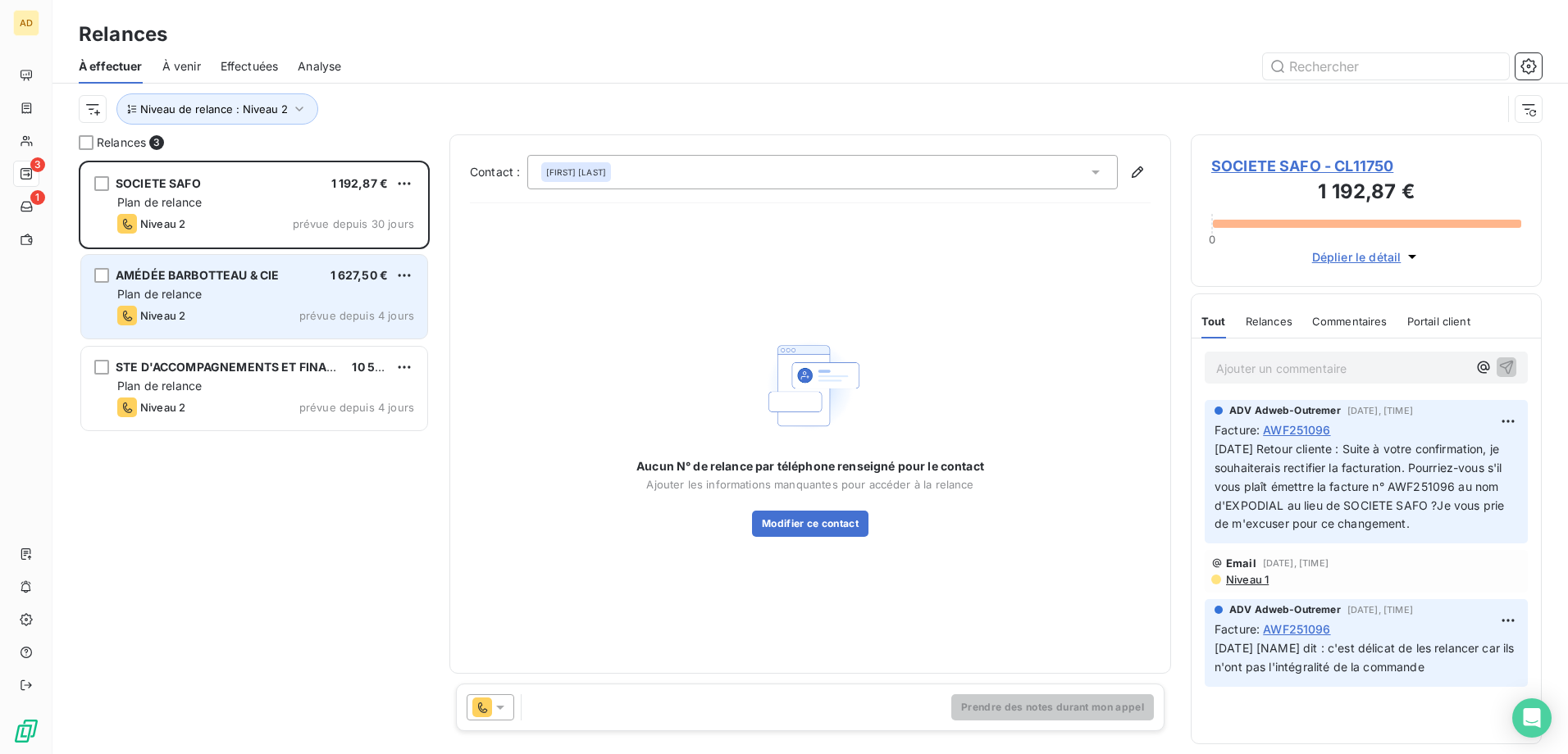 click on "Niveau 2 prévue depuis 4 jours" at bounding box center (266, 316) 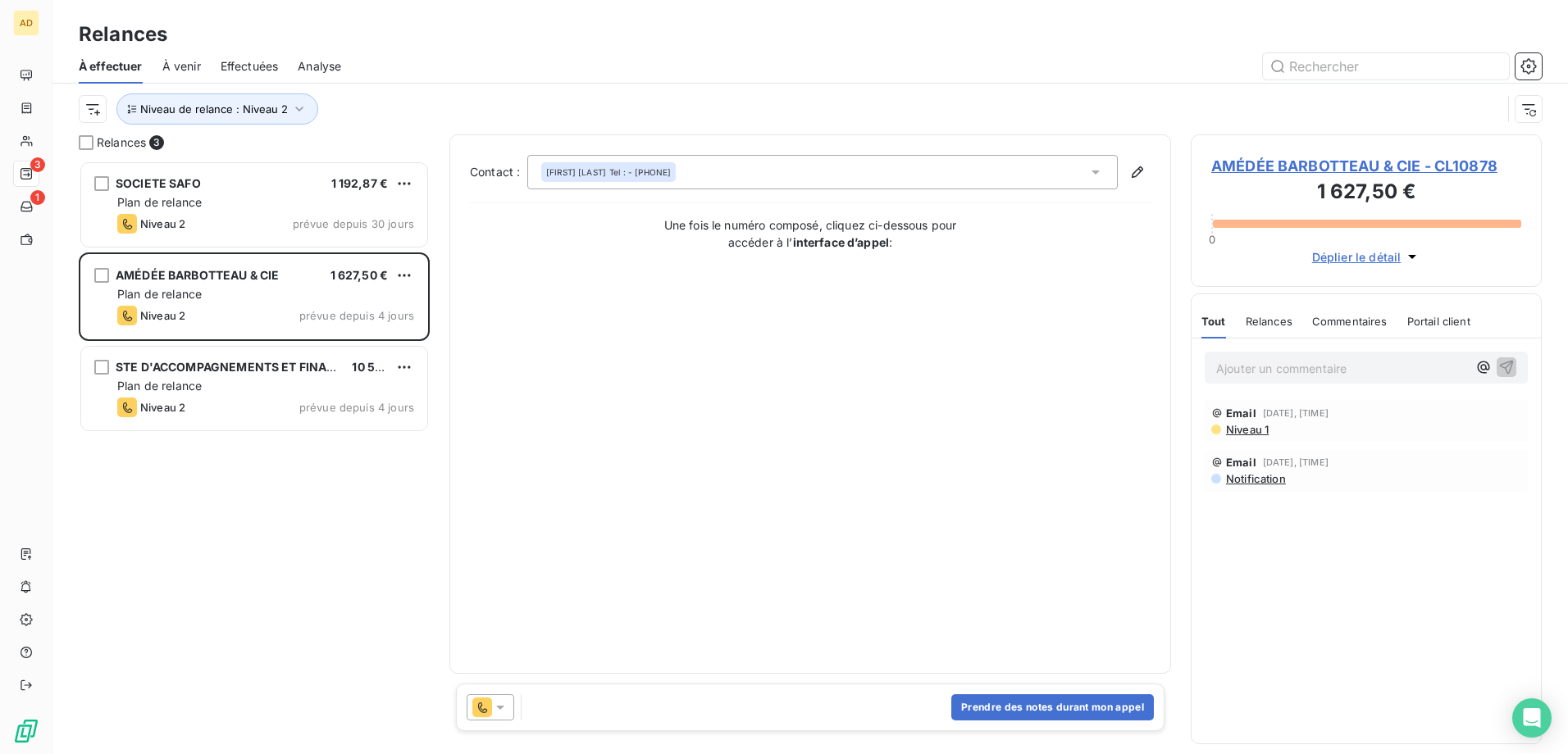 click on "Niveau 1" at bounding box center [1247, 429] 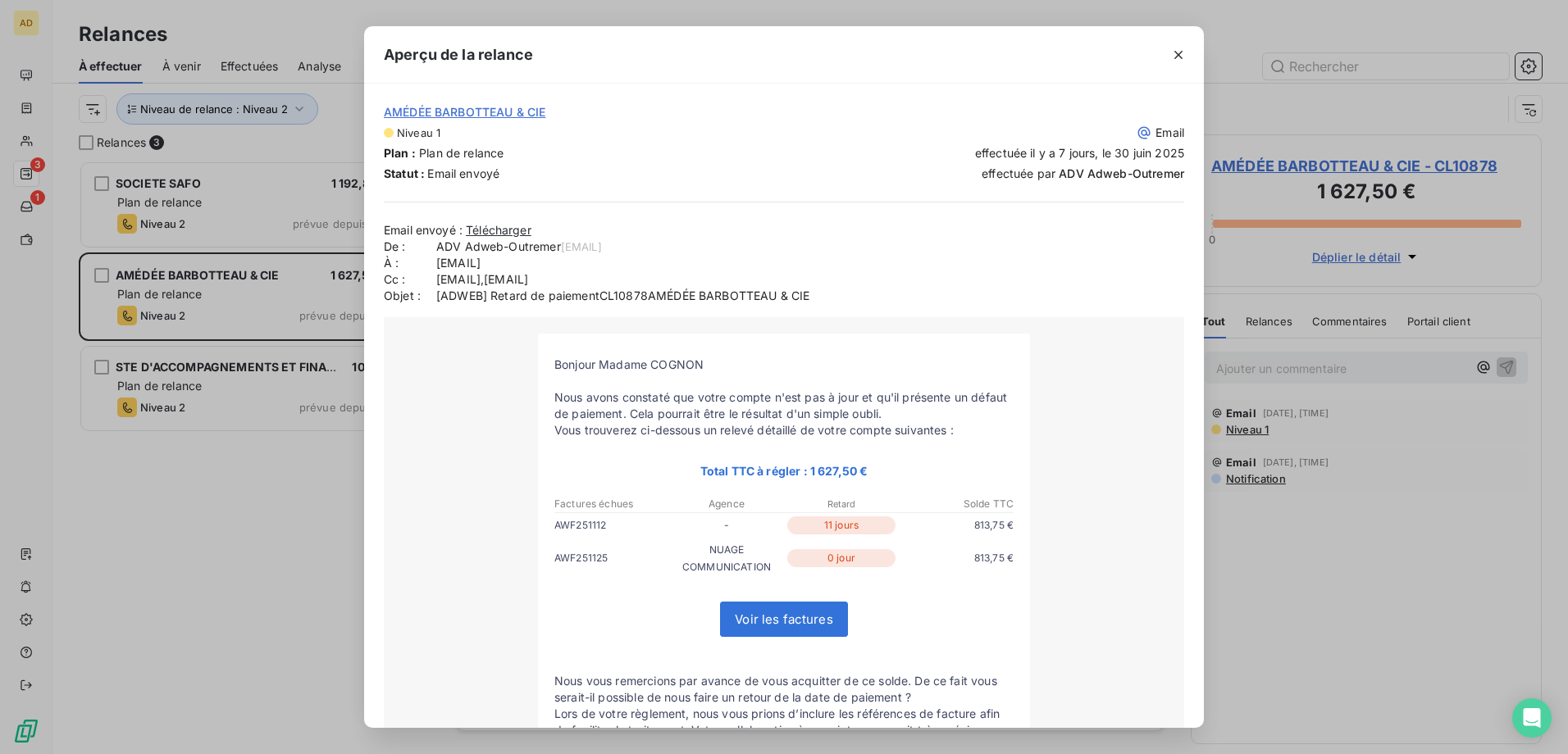 click on "Aperçu de la relance AMÉDÉE BARBOTTEAU & CIE Niveau 1 Email Plan : Plan de relance effectuée il y a 7 jours, le 30 juin 2025 Statut : Email envoyé effectuée par ADV Adweb-Outremer Email envoyé : Télécharger De : ADV Adweb-Outremer <adv@adweb-outremer.fr> À : esselyne.cognon@barbotteau.fr Cc : laurence.modeste@barbotteau.fr,a.mounigan@adweb-outremer.fr Objet : [ADWEB] Retard de paiementCL10878AMÉDÉE BARBOTTEAU & CIE Bonjour Madame COGNON Vous trouverez ci-dessous un relevé détaillé de votre compte suivantes :" at bounding box center [784, 377] 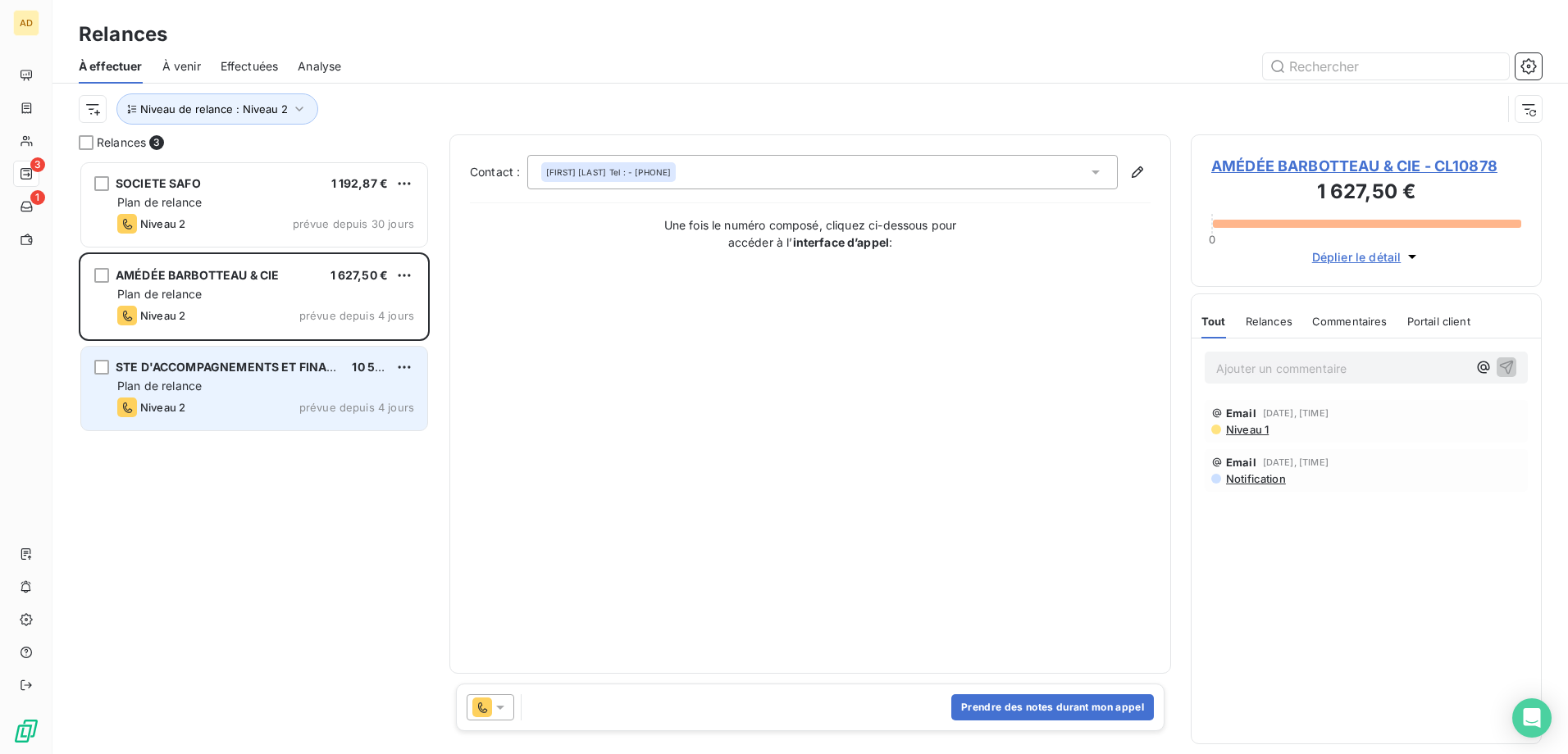 click on "Niveau 2 prévue depuis 4 jours" at bounding box center (266, 224) 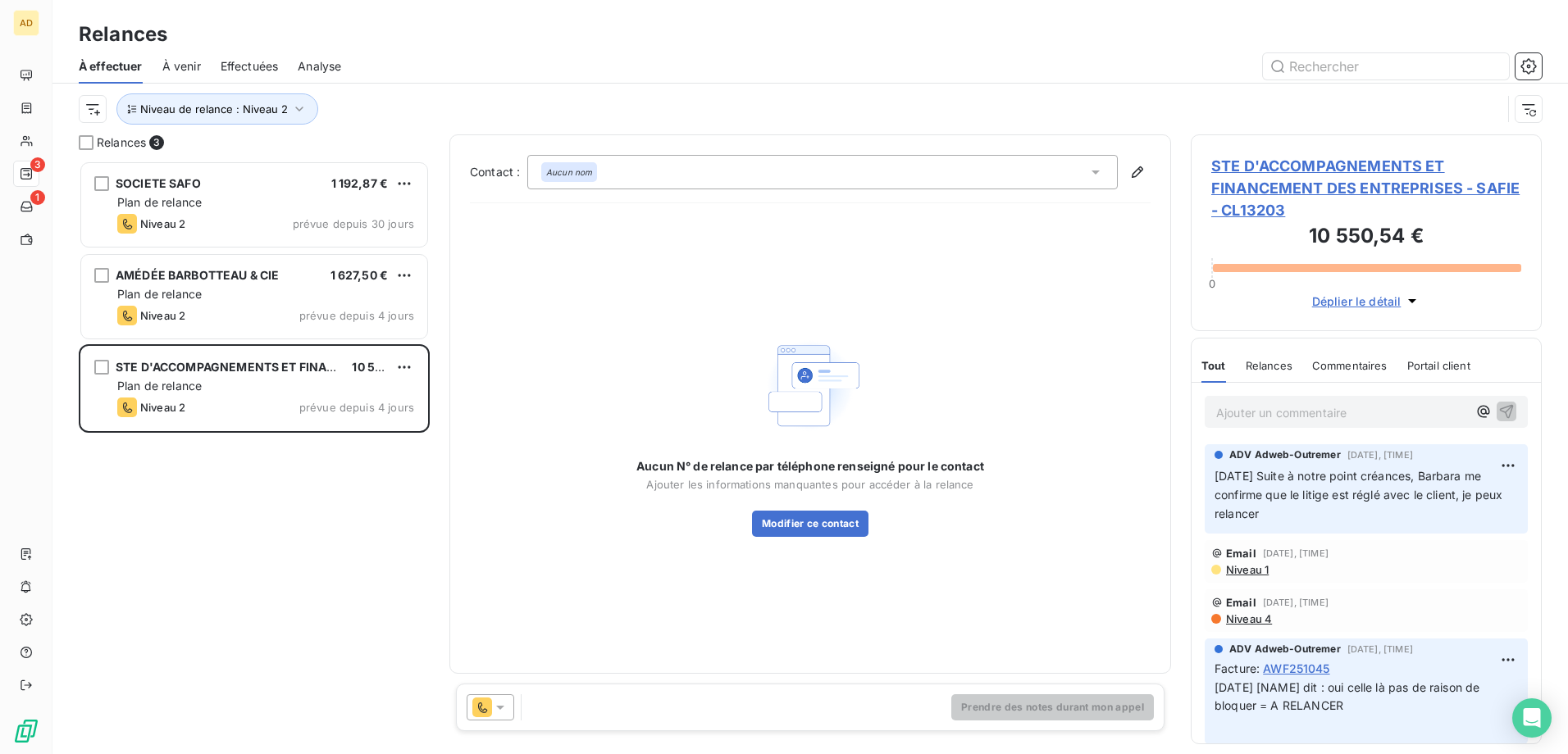 click on "Niveau 1" at bounding box center (1247, 570) 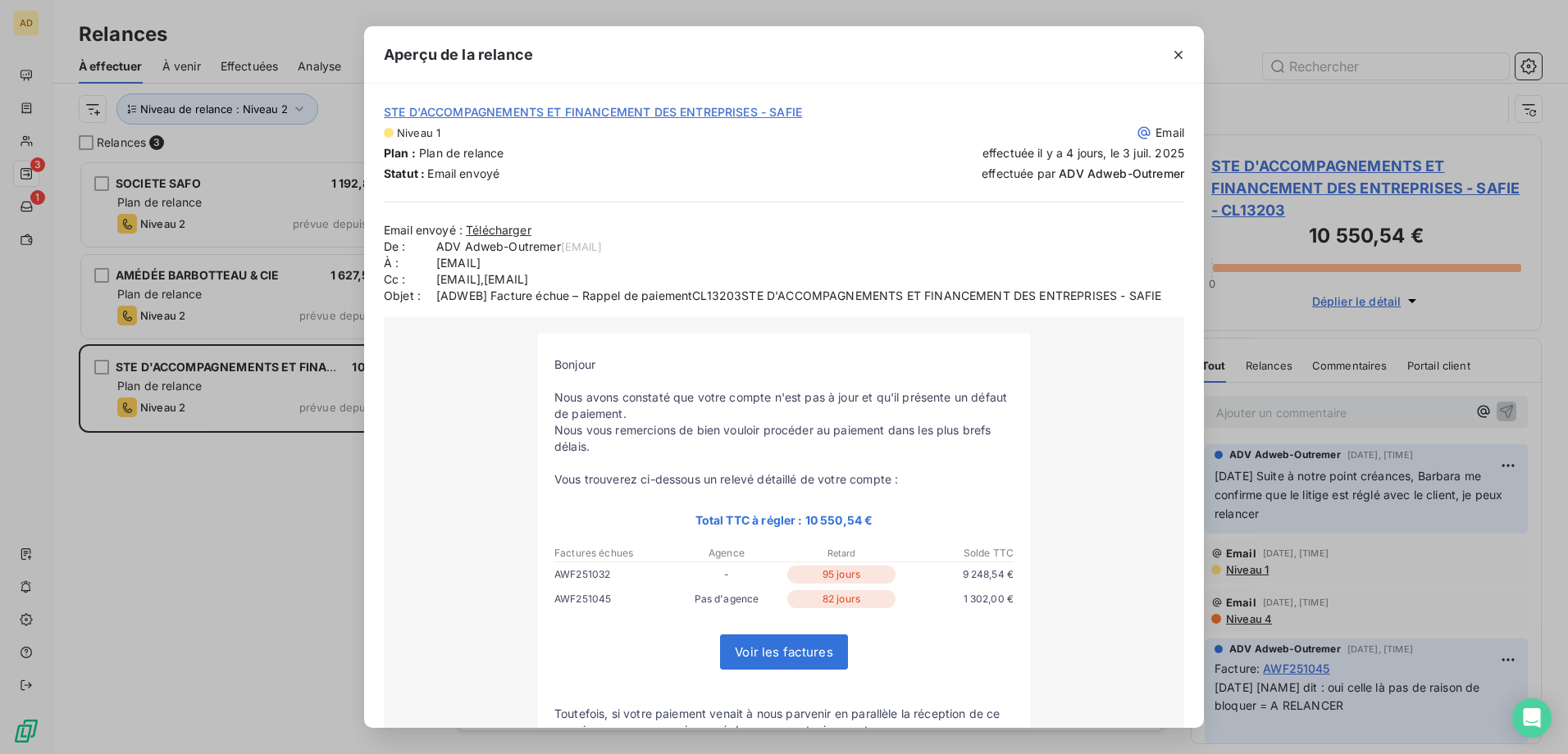 click on "Aperçu de la relance STE D'ACCOMPAGNEMENTS ET FINANCEMENT DES ENTREPRISES - SAFIE Niveau 1 Email Plan : Plan de relance effectuée il y a 4 jours, le 3 juil. 2025 Statut : Email envoyé effectuée par ADV Adweb-Outremer Email envoyé : Télécharger De : ADV Adweb-Outremer <adv@adweb-outremer.fr> À : safie.sasi@orange.fr Cc : e.placide@safie.fr,b.villacampa@adweb-outremer.fr Objet : [ADWEB] Facture échue – Rappel de paiementCL13203STE D'ACCOMPAGNEMENTS ET FINANCEMENT DES ENTREPRISES - SAFIE Bonjour Nous avons constaté que votre compte n'est pas à jour et qu'il présente un défaut de paiement." at bounding box center (784, 377) 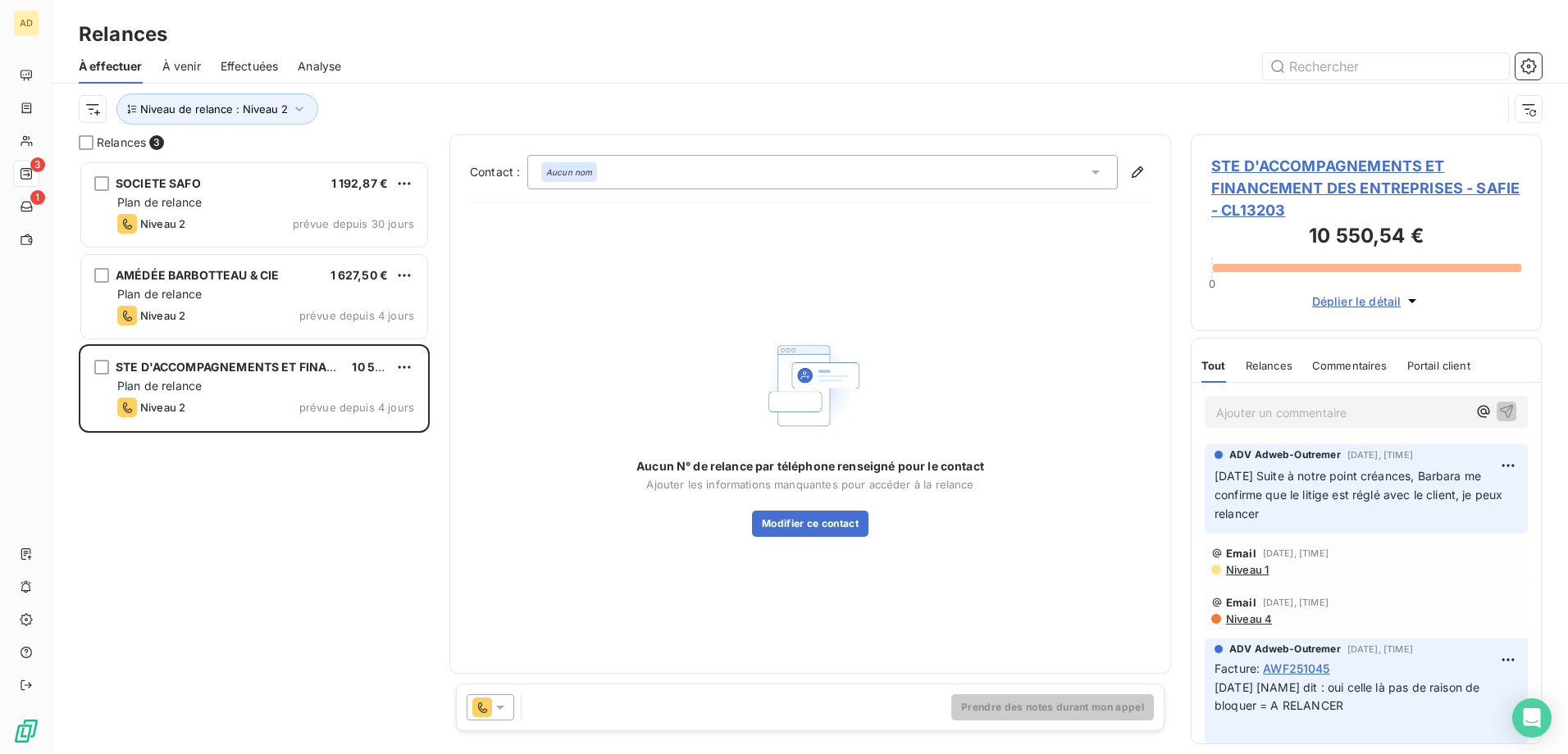 scroll, scrollTop: 13, scrollLeft: 13, axis: both 